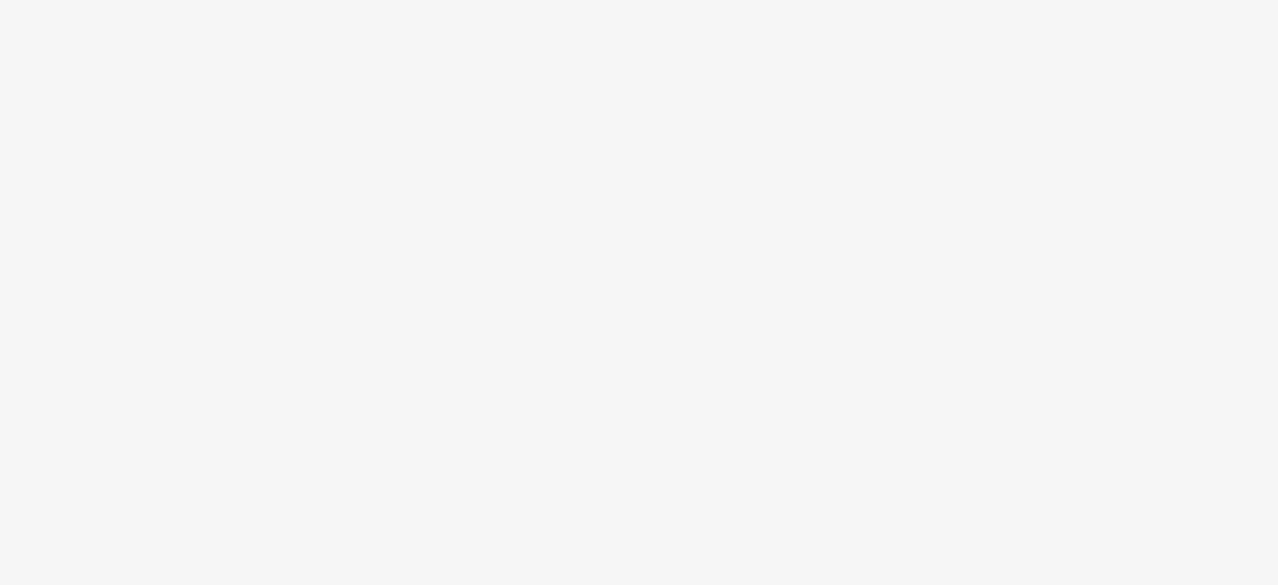 scroll, scrollTop: 0, scrollLeft: 0, axis: both 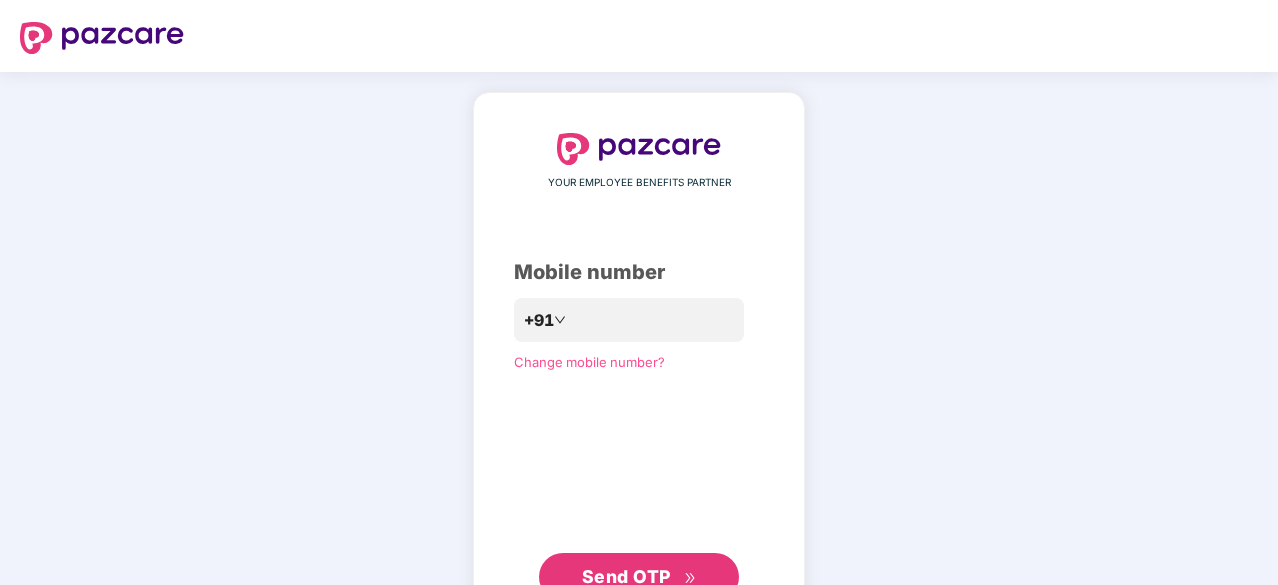 click on "YOUR EMPLOYEE BENEFITS PARTNER Mobile number +91 Change mobile number? Send OTP" at bounding box center [639, 367] 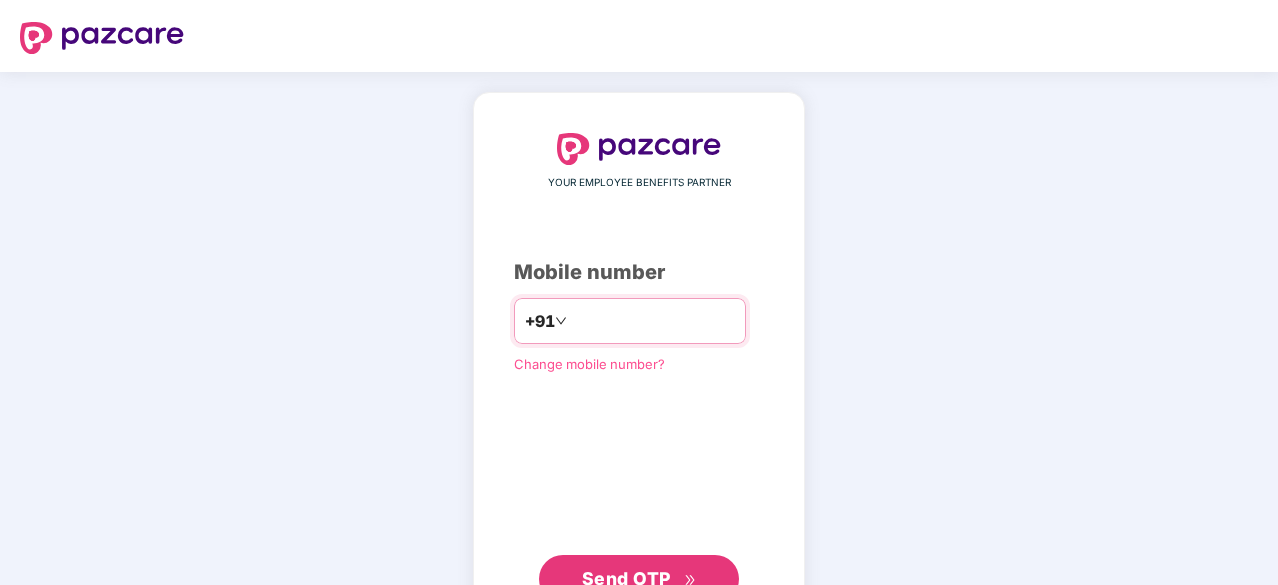 click at bounding box center [653, 321] 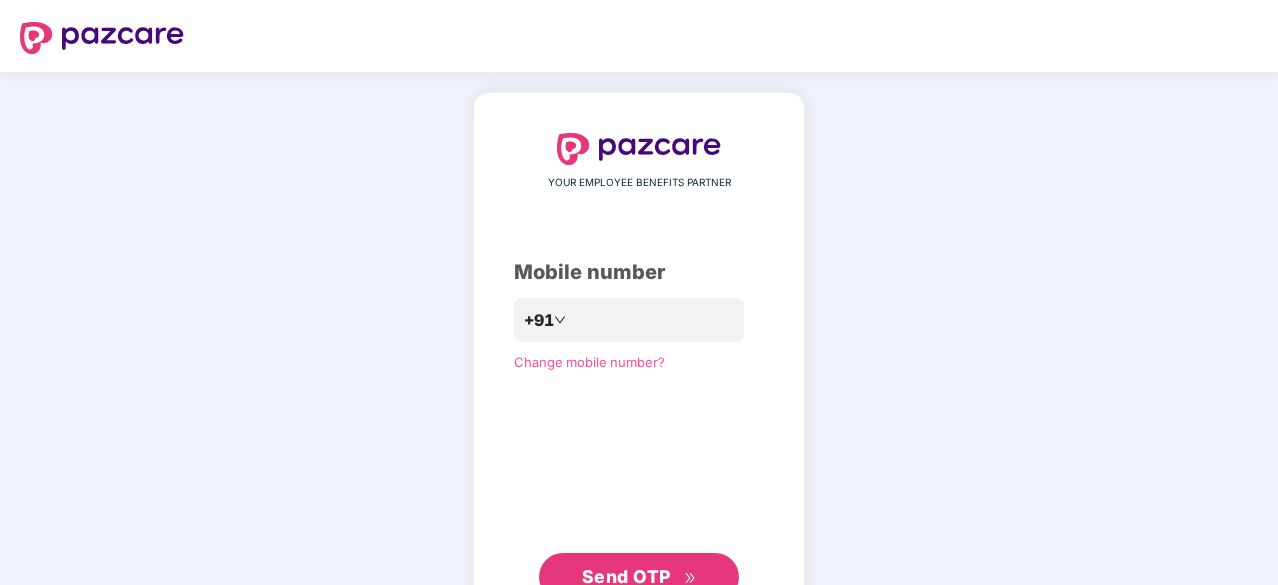 click on "Send OTP" at bounding box center [626, 576] 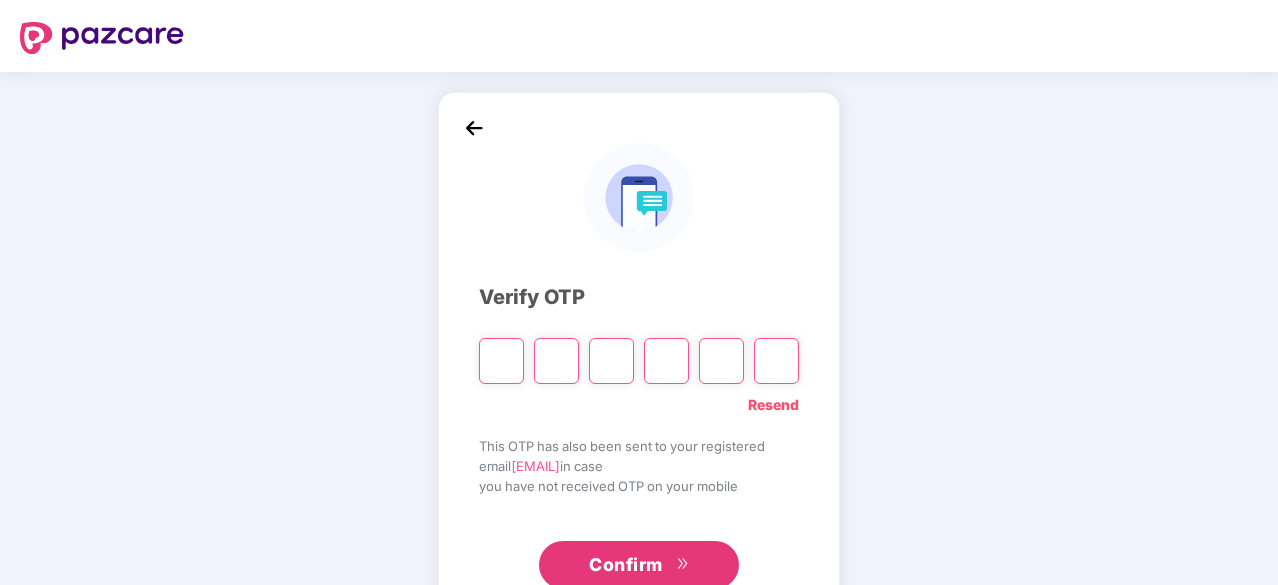 type on "*" 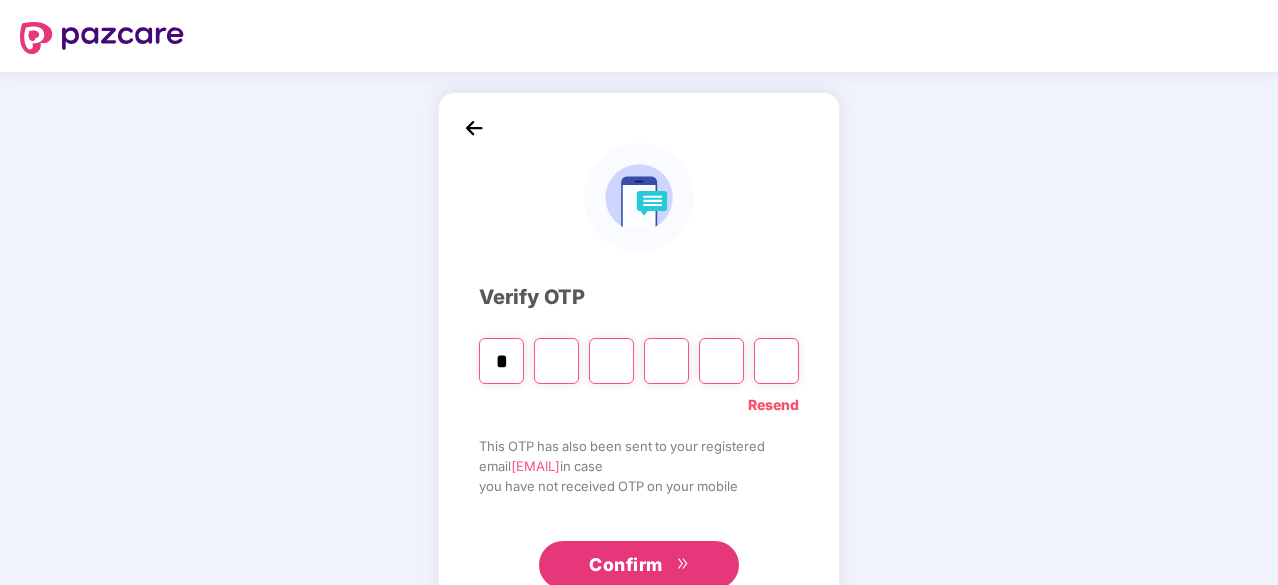 type on "*" 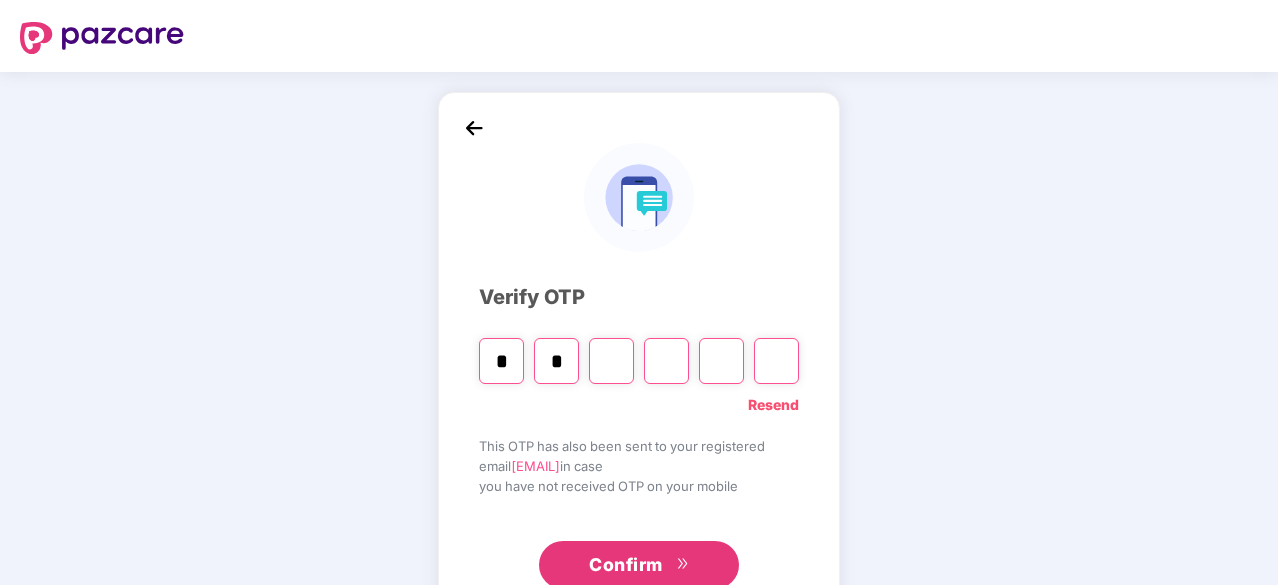 type on "*" 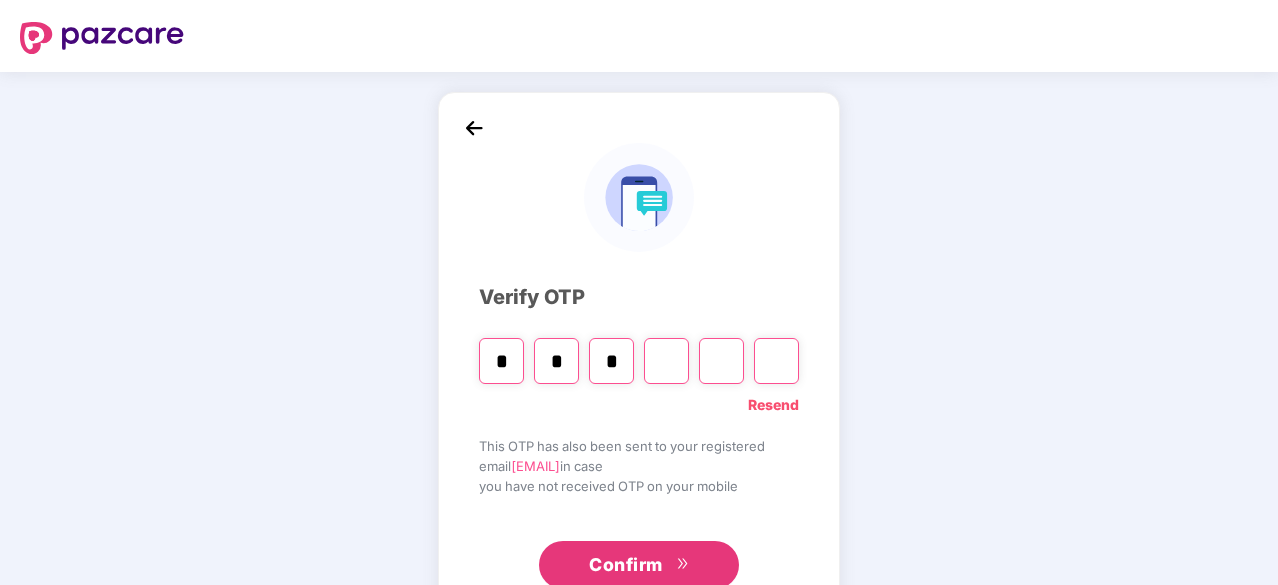 type on "*" 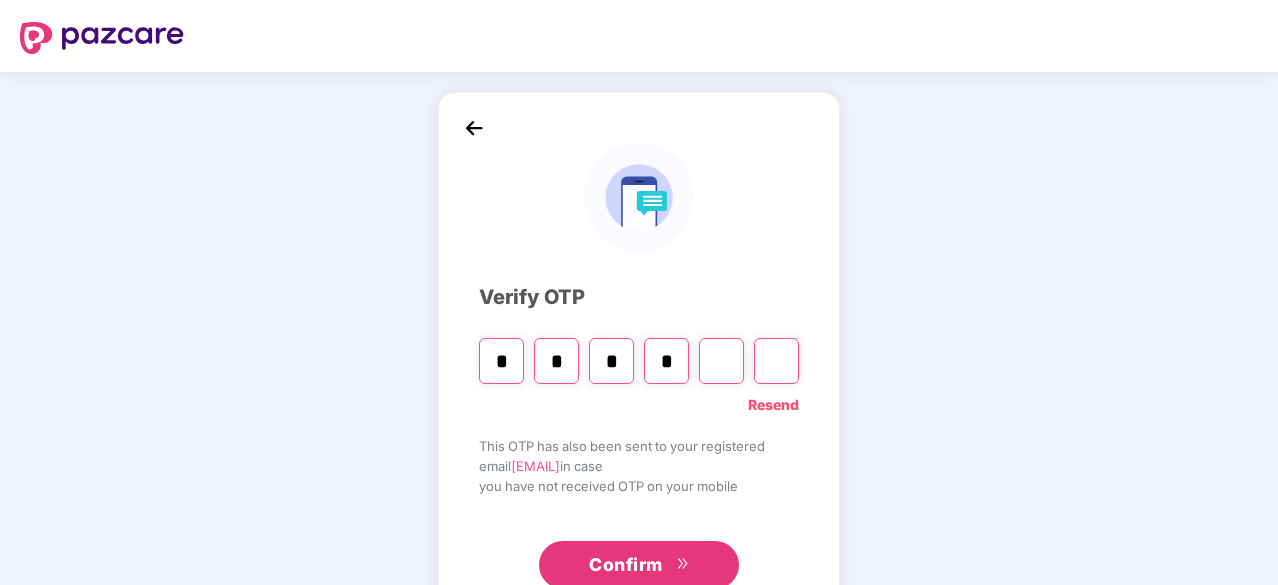 type on "*" 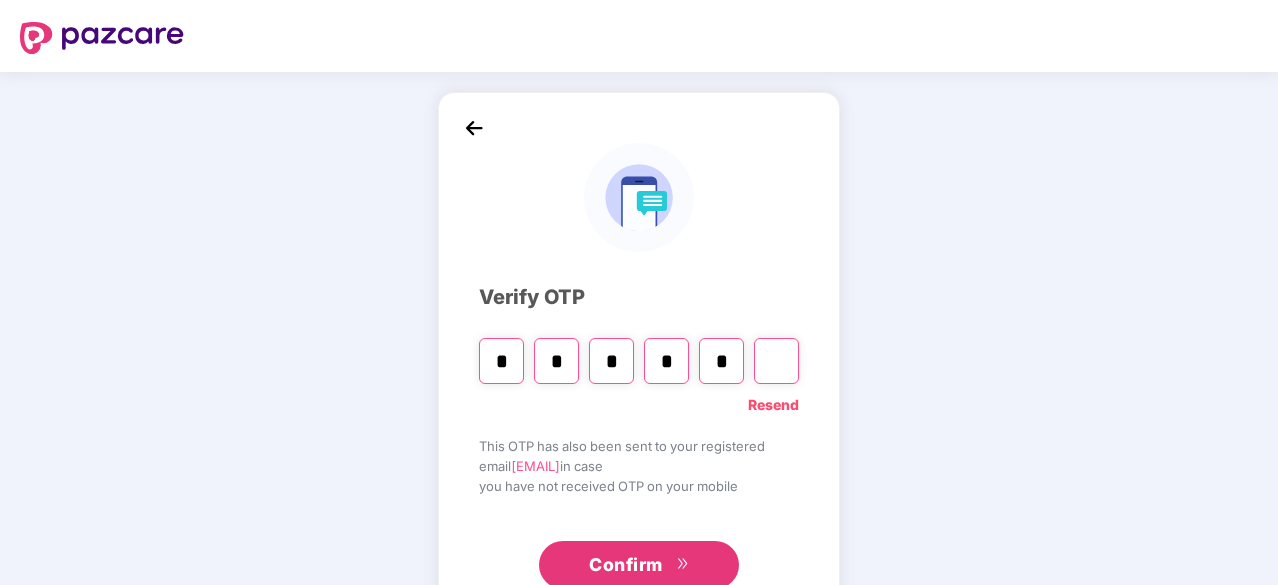 type on "*" 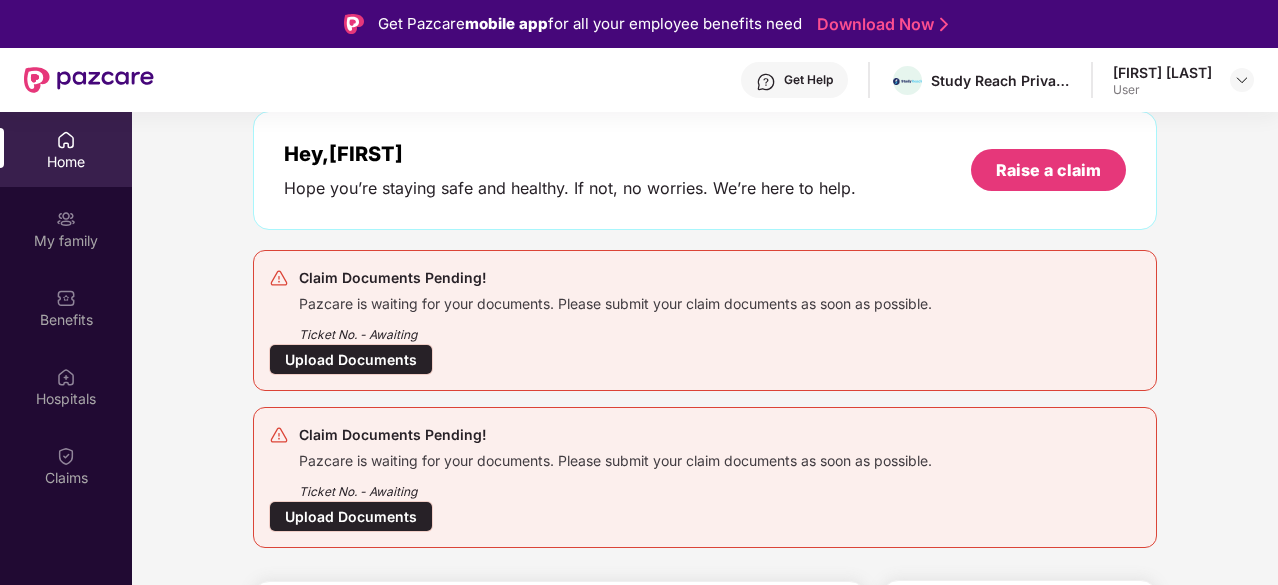 scroll, scrollTop: 97, scrollLeft: 0, axis: vertical 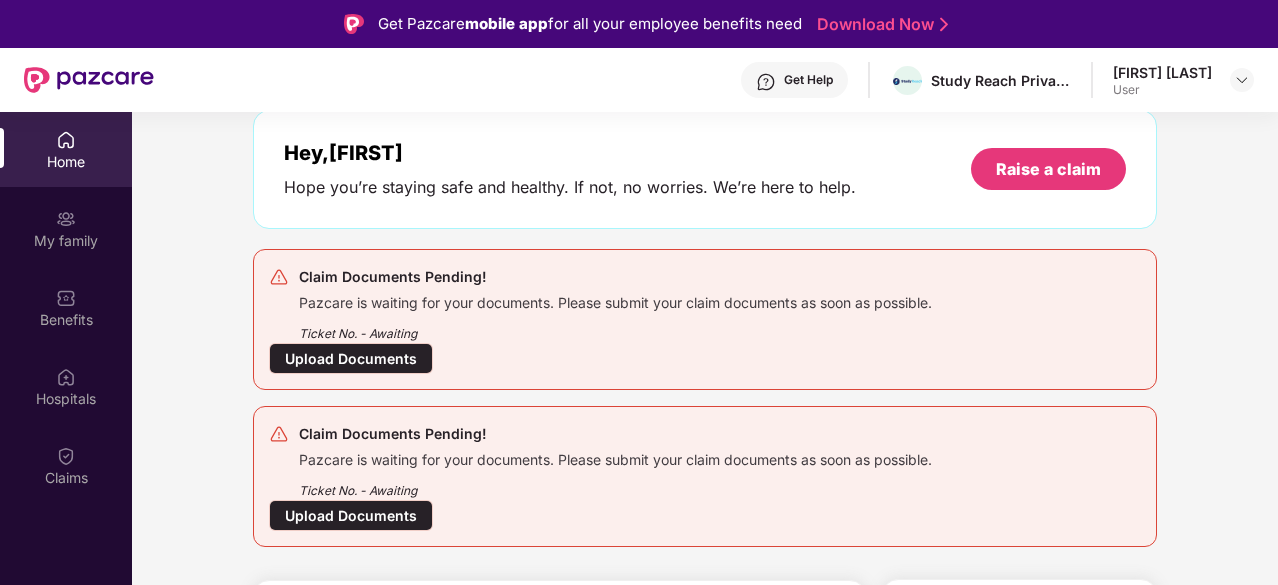 click on "Upload Documents" at bounding box center (351, 358) 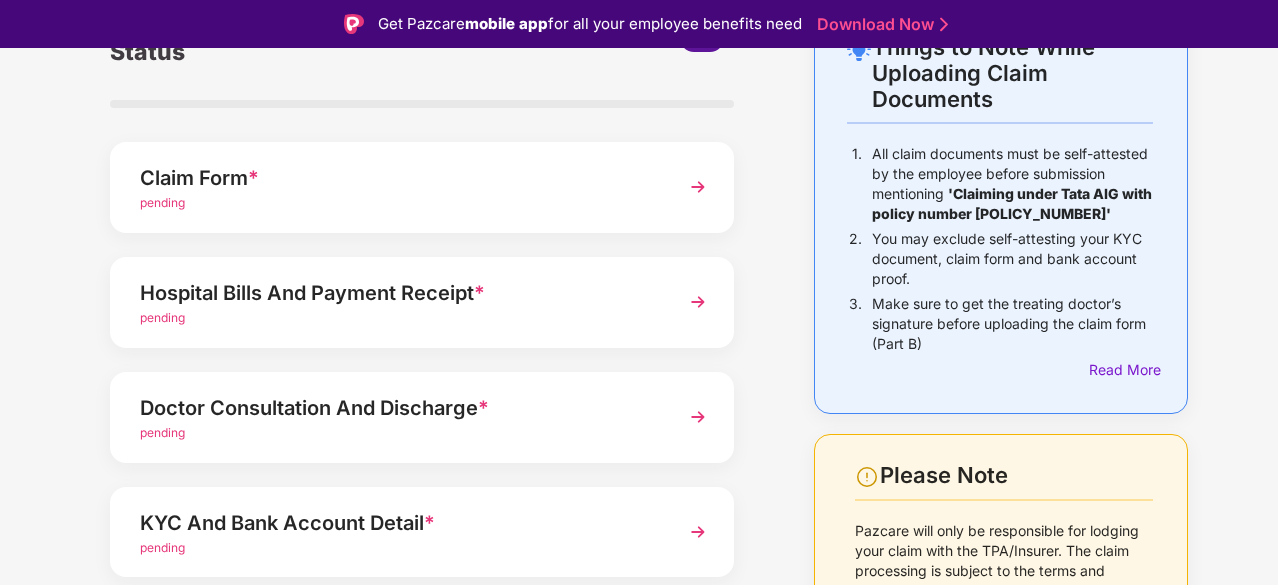 scroll, scrollTop: 135, scrollLeft: 0, axis: vertical 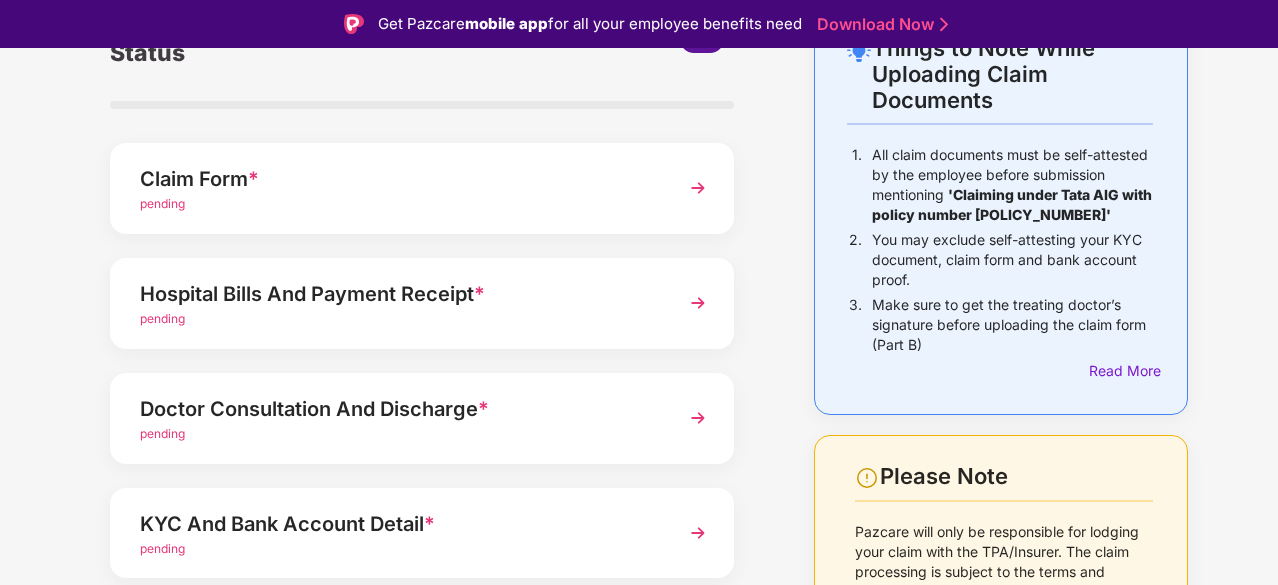 click at bounding box center (698, 188) 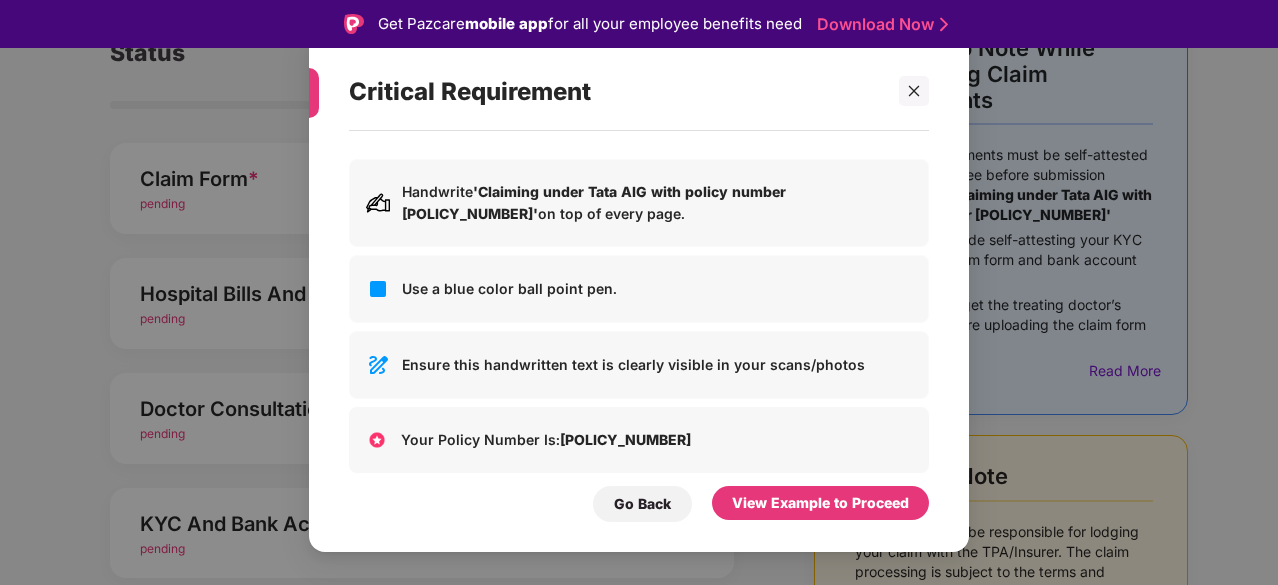 scroll, scrollTop: 0, scrollLeft: 0, axis: both 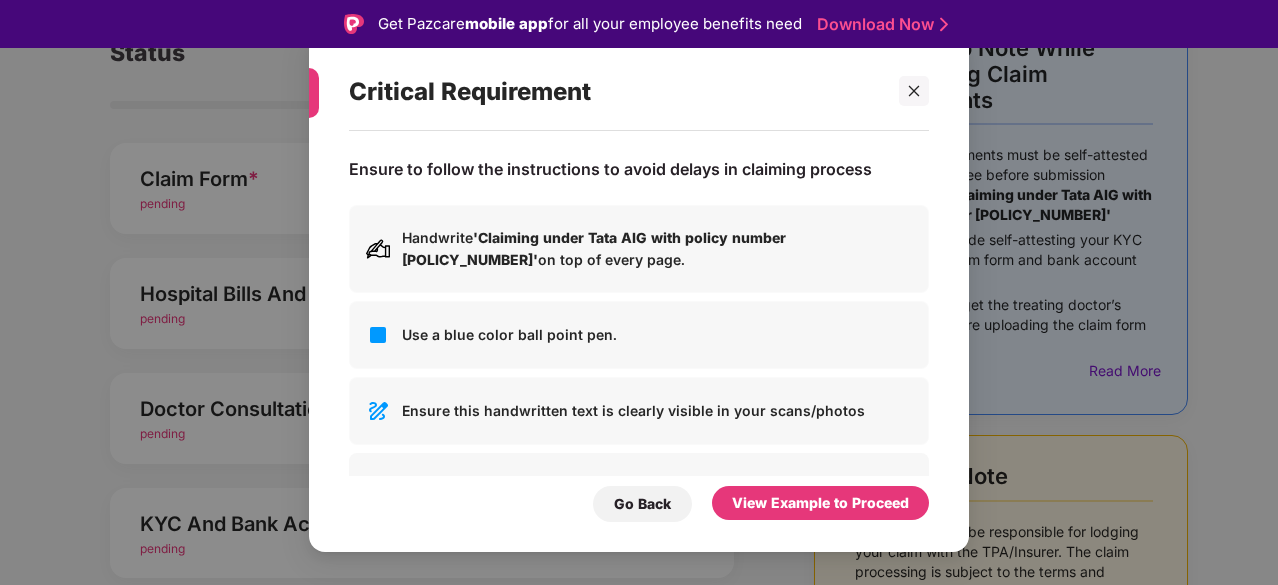 click on "Handwrite  'Claiming under Tata AIG with policy number 0239644195'  on top of every page." at bounding box center (657, 249) 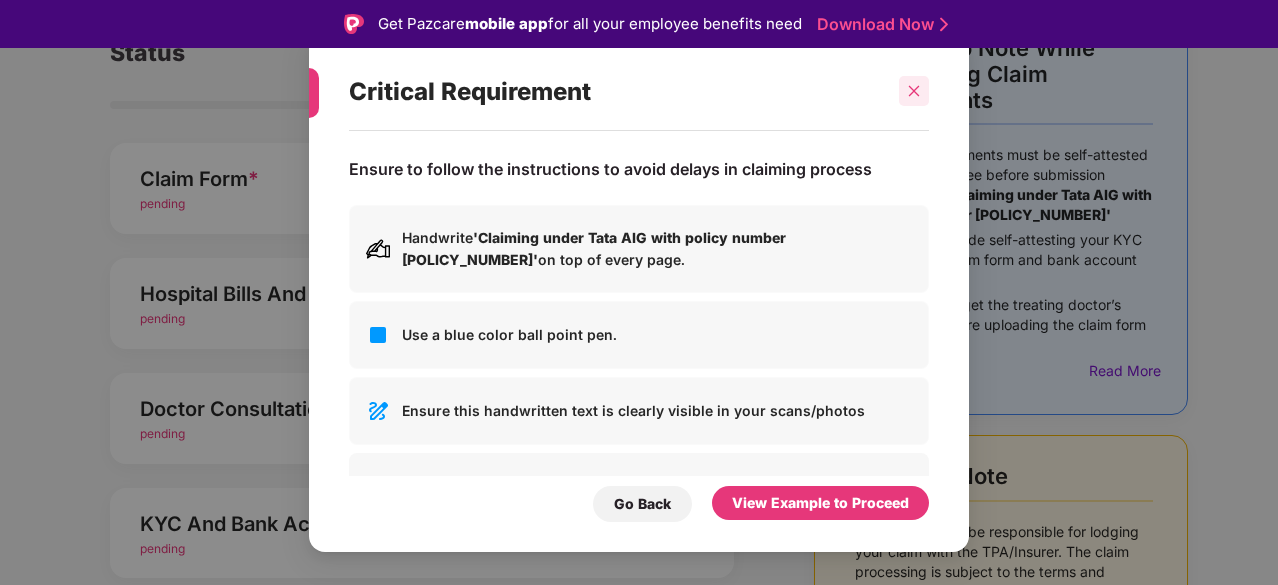 click 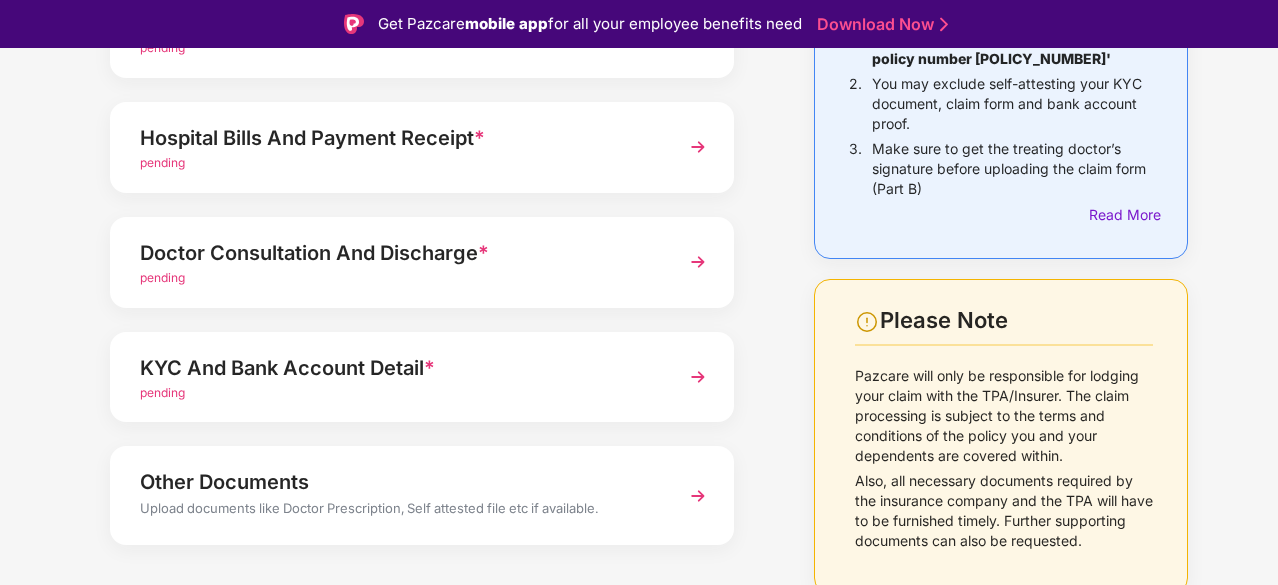 scroll, scrollTop: 326, scrollLeft: 0, axis: vertical 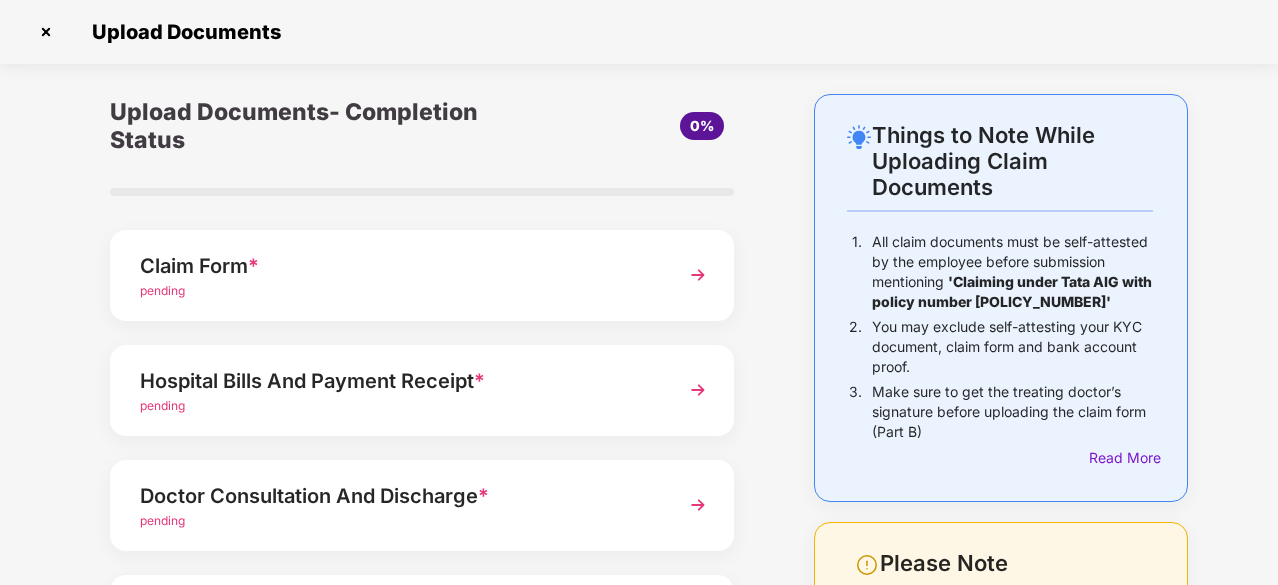 click at bounding box center [46, 32] 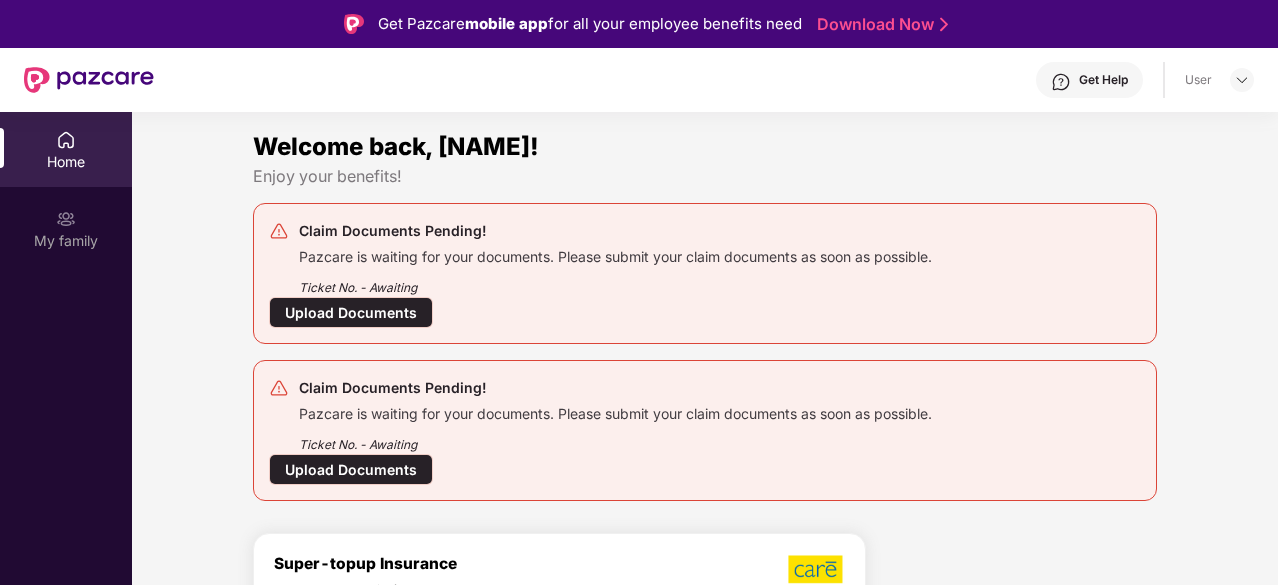 scroll, scrollTop: 0, scrollLeft: 0, axis: both 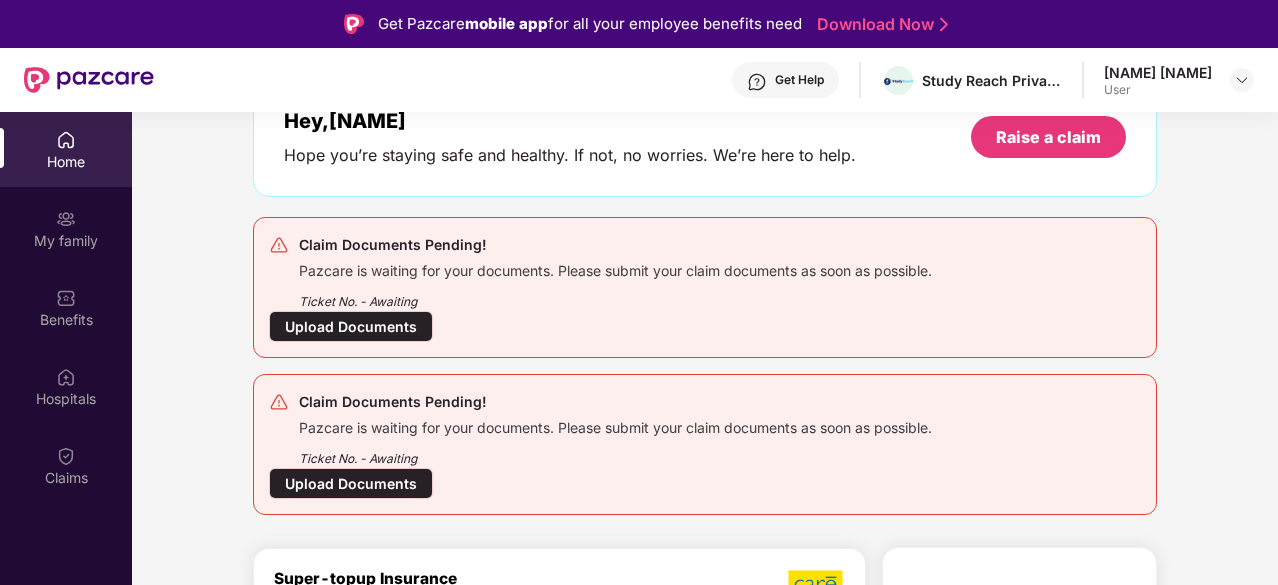 click on "Upload Documents" at bounding box center [351, 483] 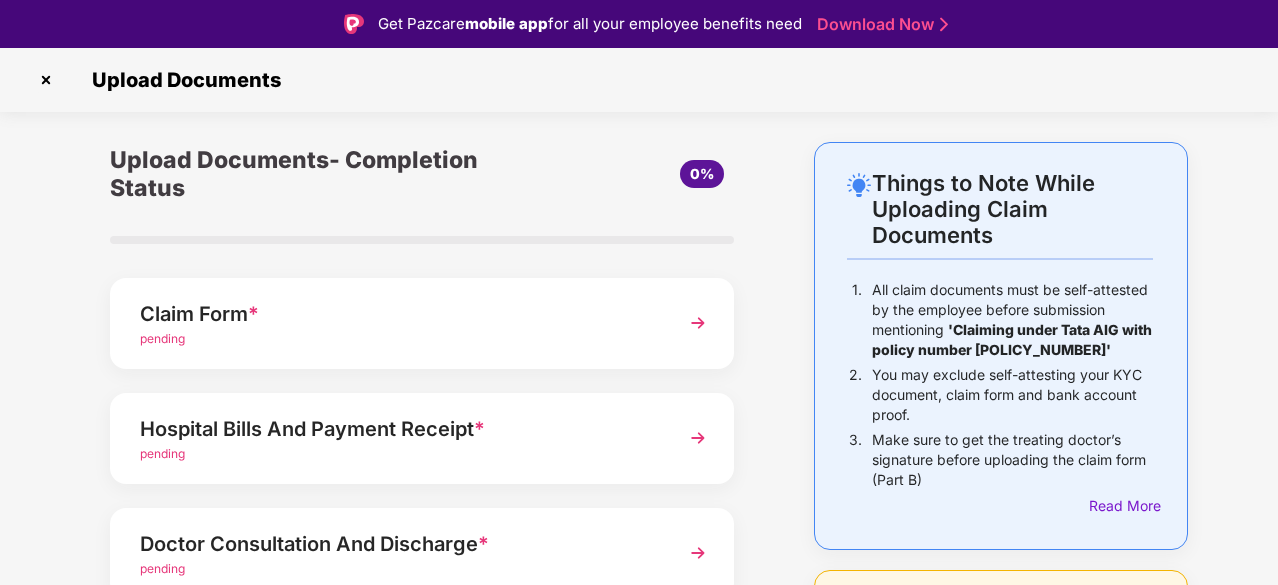 click at bounding box center [698, 323] 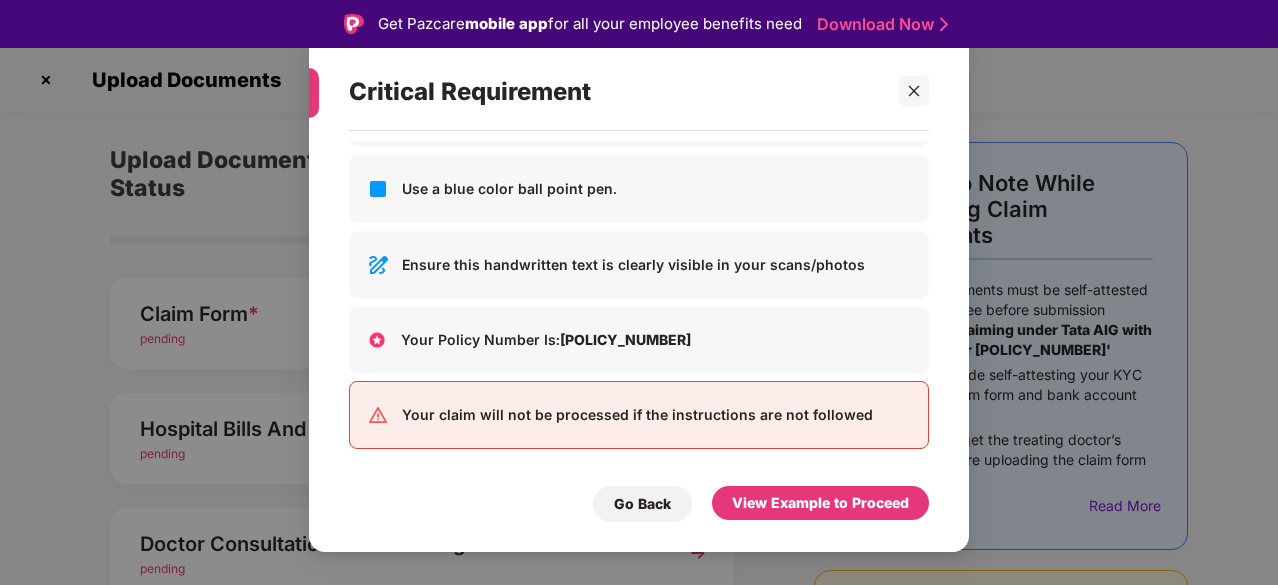 scroll, scrollTop: 0, scrollLeft: 0, axis: both 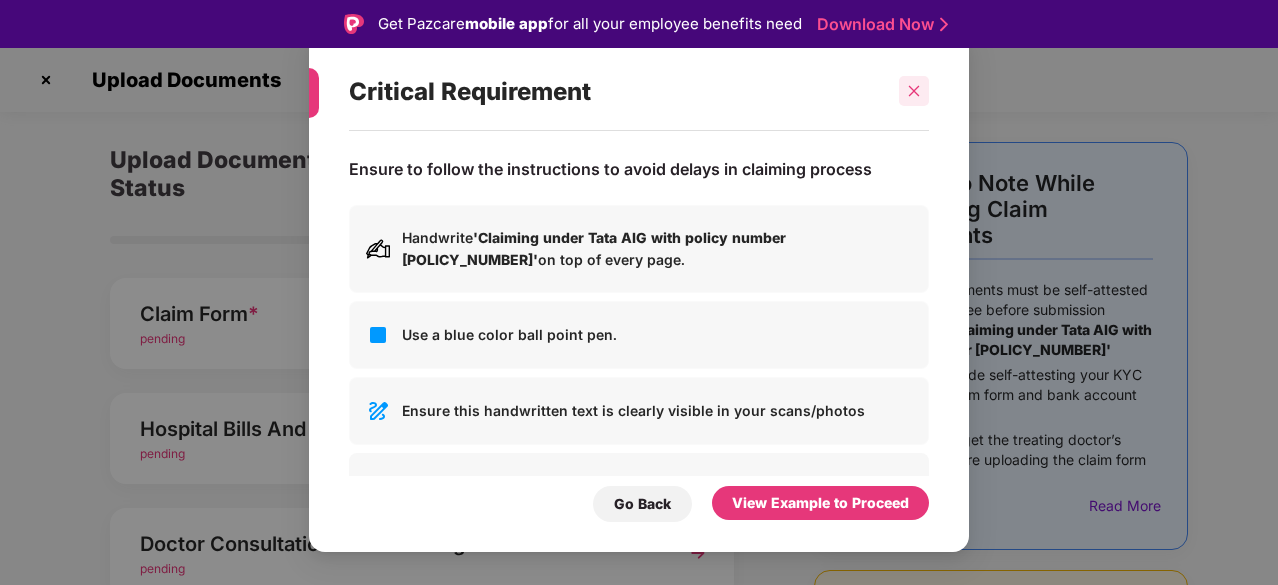 click 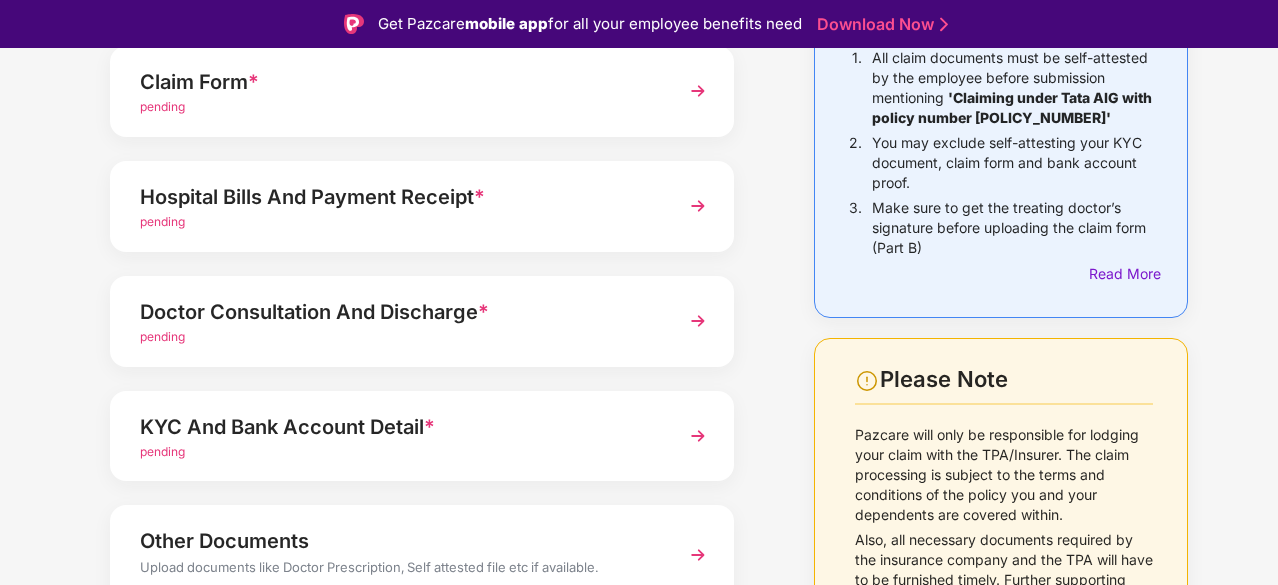 scroll, scrollTop: 326, scrollLeft: 0, axis: vertical 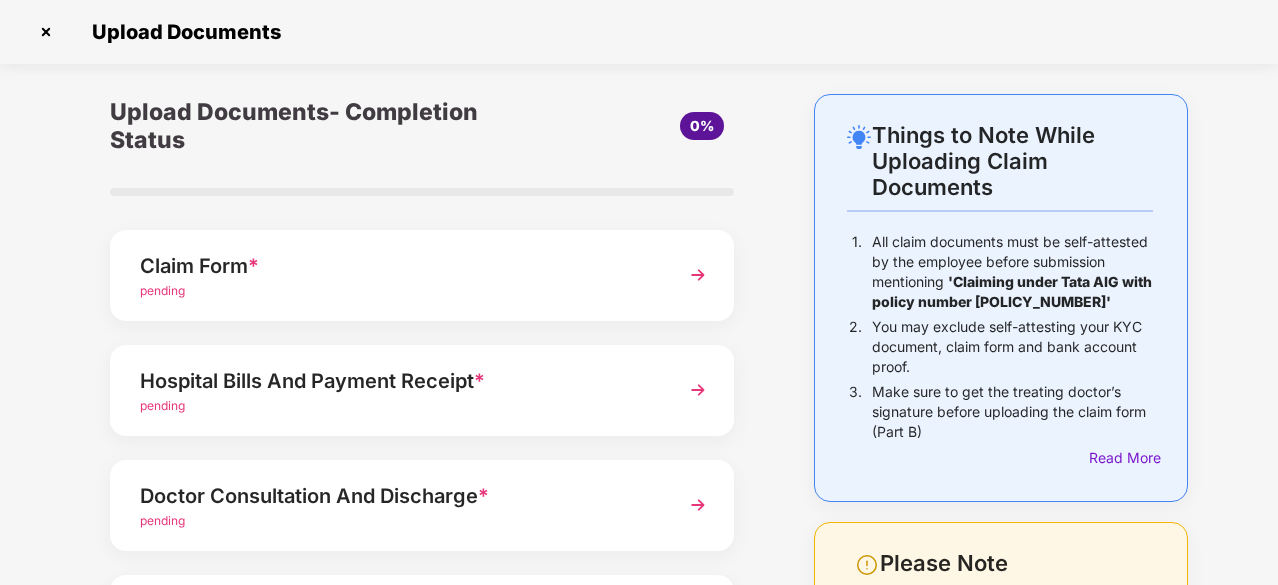 click at bounding box center [46, 32] 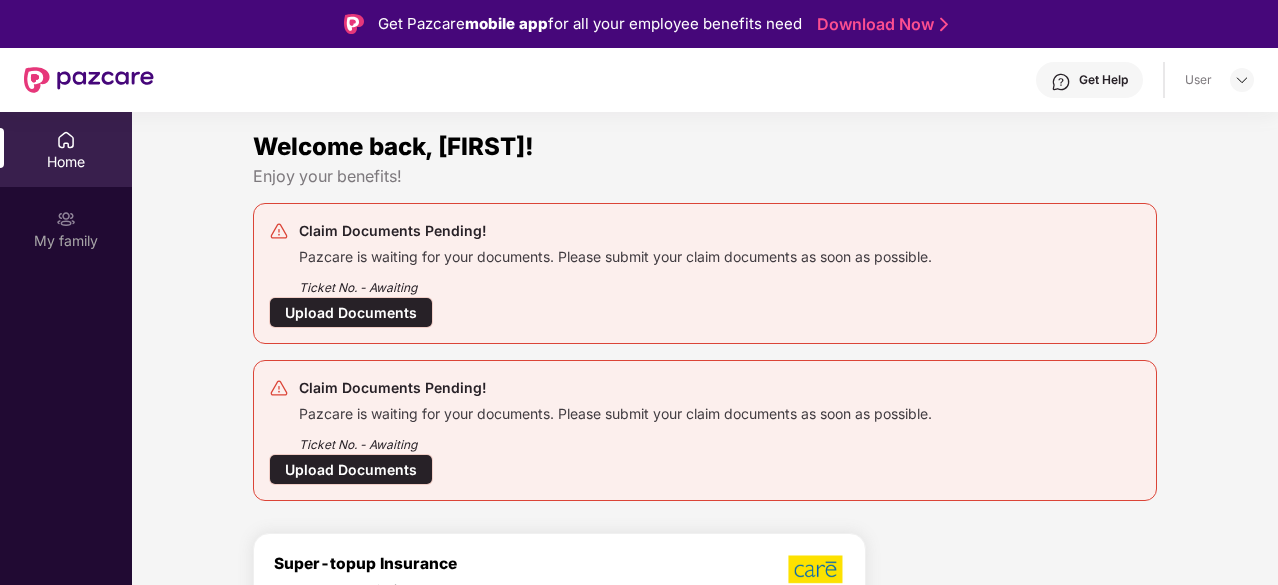 scroll, scrollTop: 0, scrollLeft: 0, axis: both 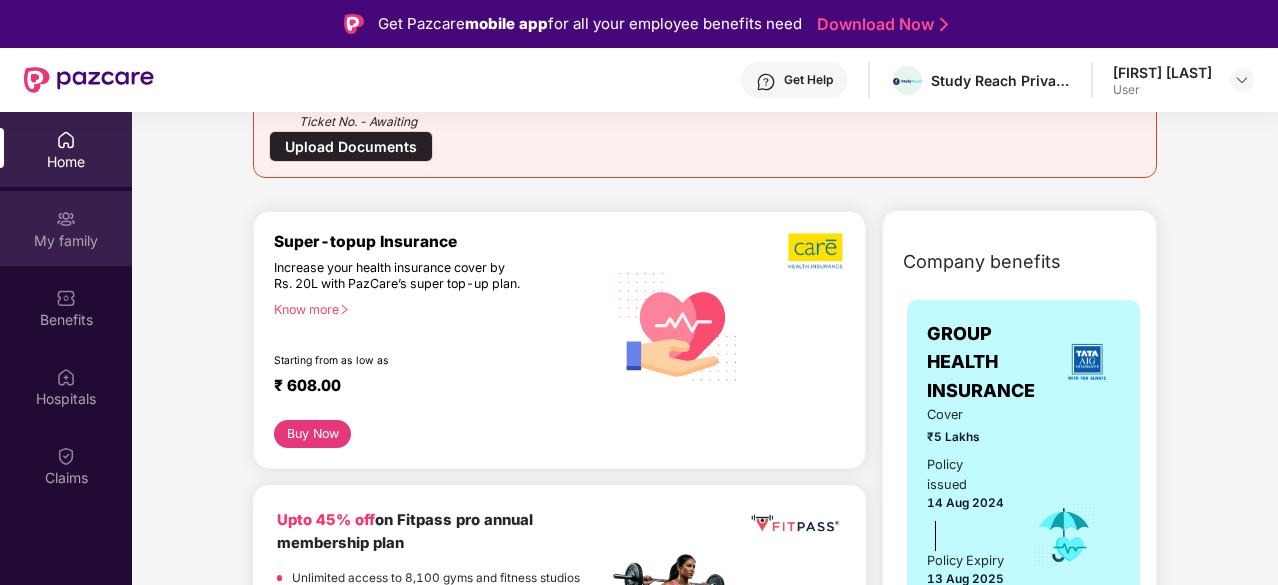 click on "My family" at bounding box center [66, 228] 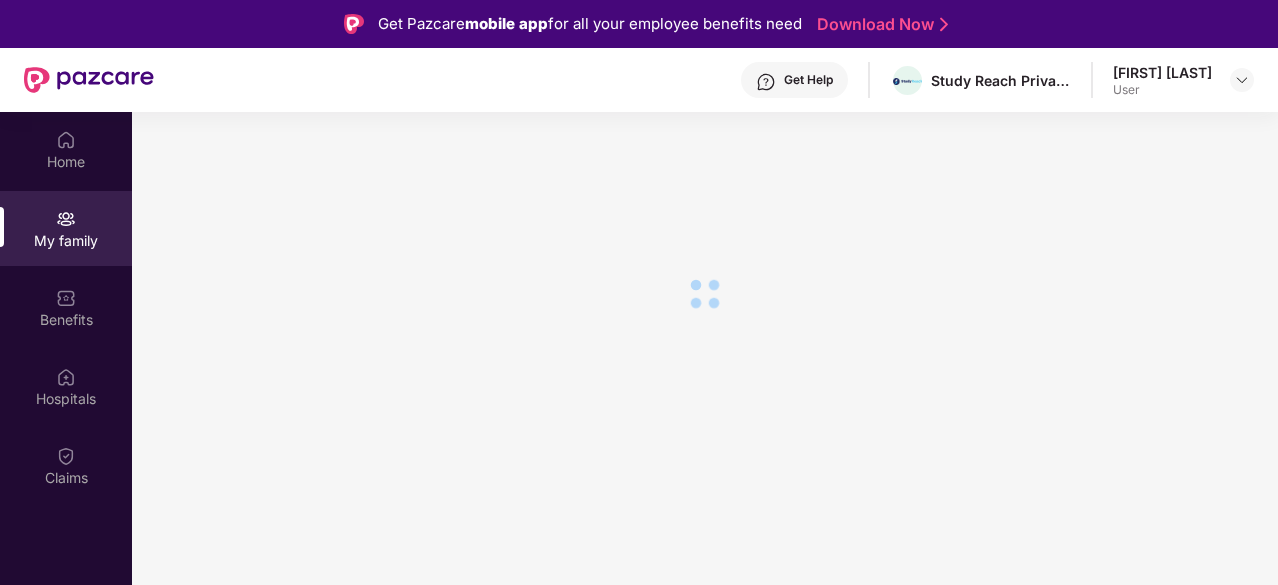 scroll, scrollTop: 0, scrollLeft: 0, axis: both 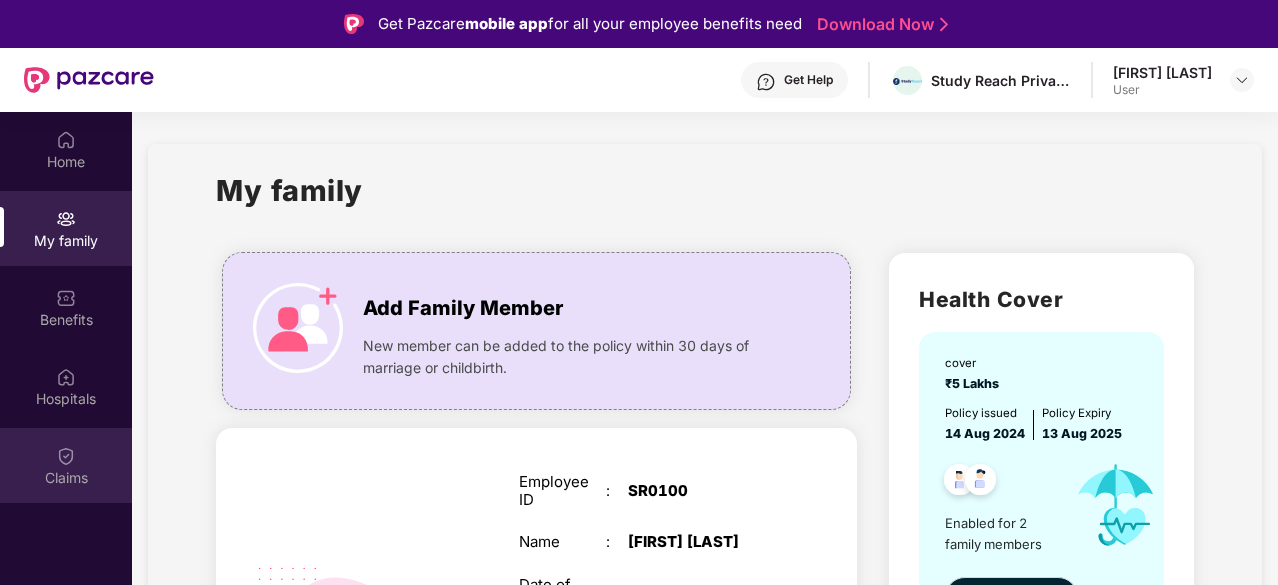 click on "Claims" at bounding box center (66, 478) 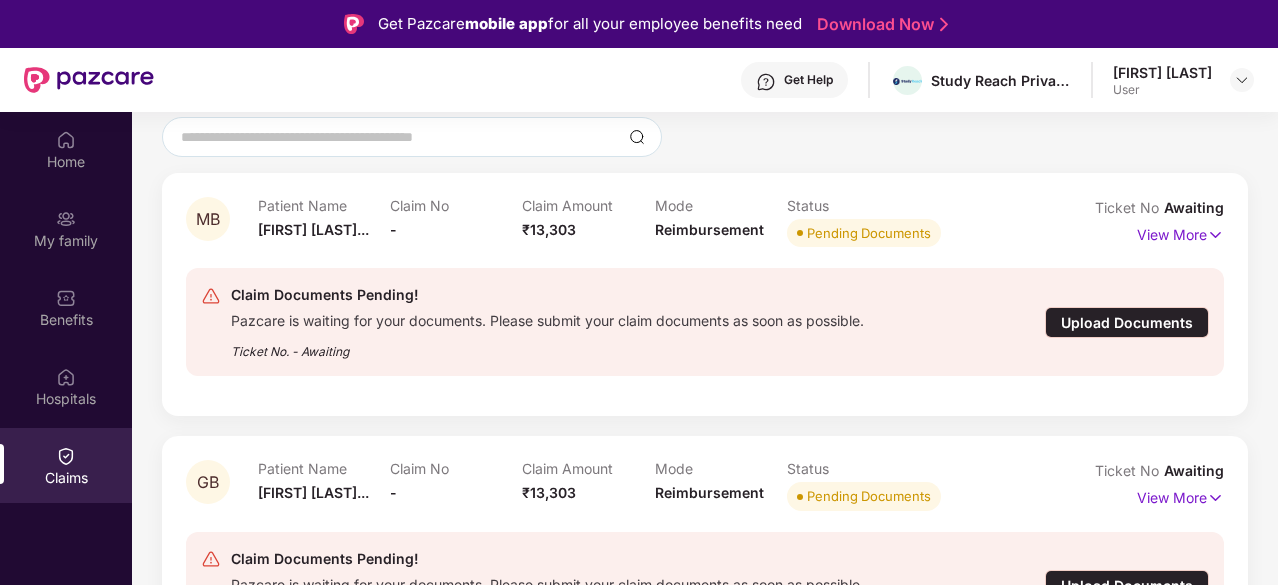 scroll, scrollTop: 185, scrollLeft: 0, axis: vertical 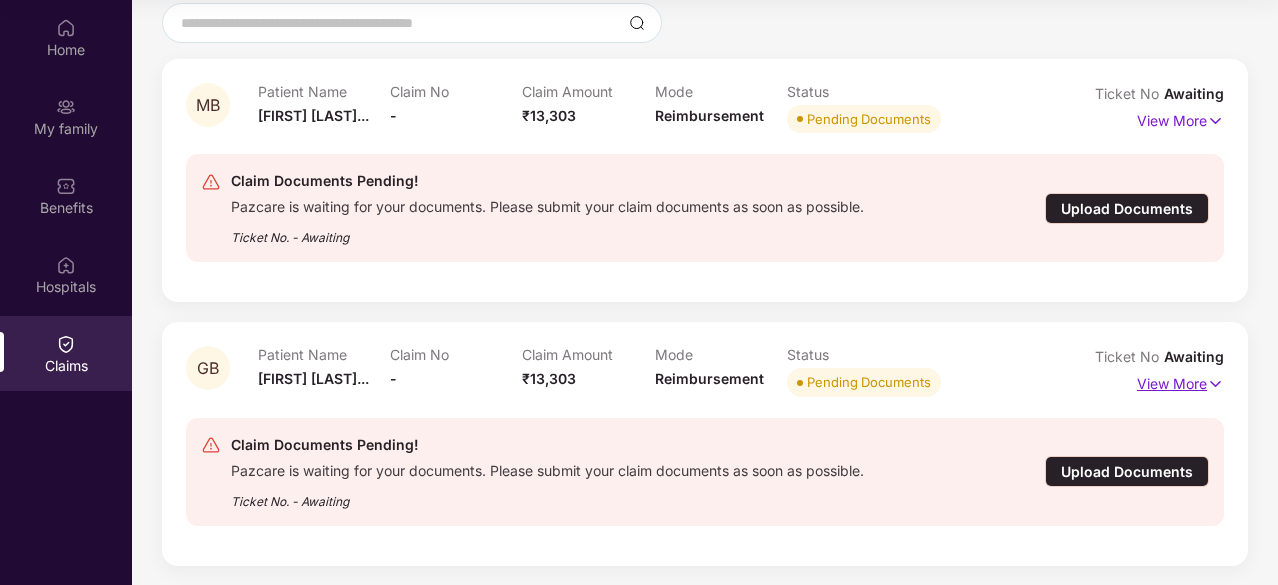 click at bounding box center (1215, 384) 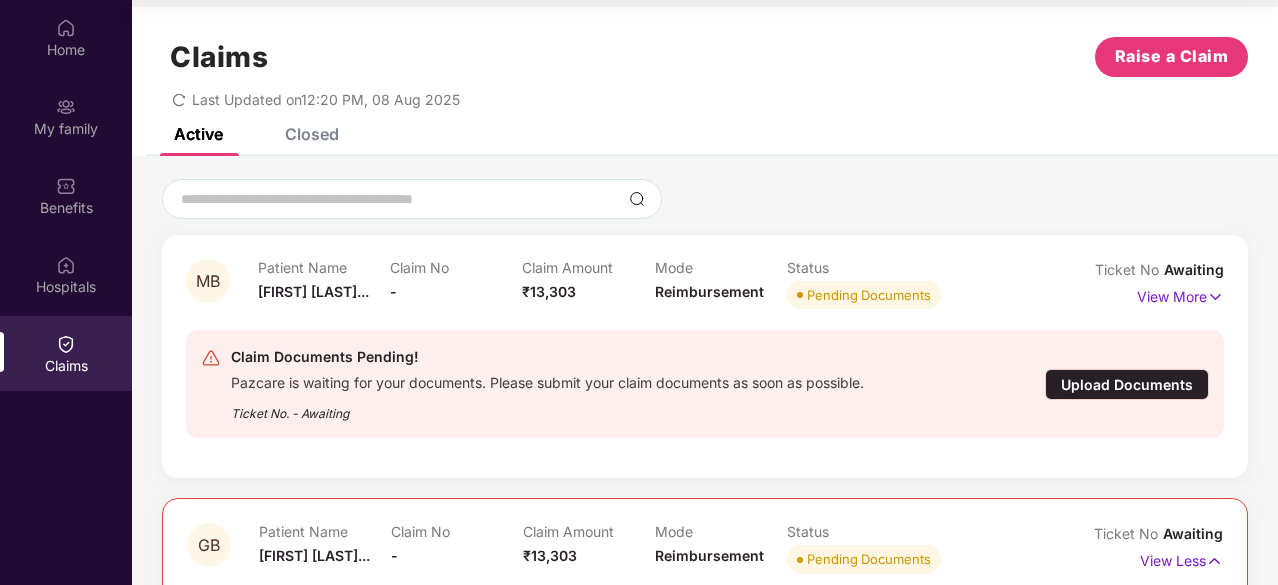 scroll, scrollTop: 0, scrollLeft: 0, axis: both 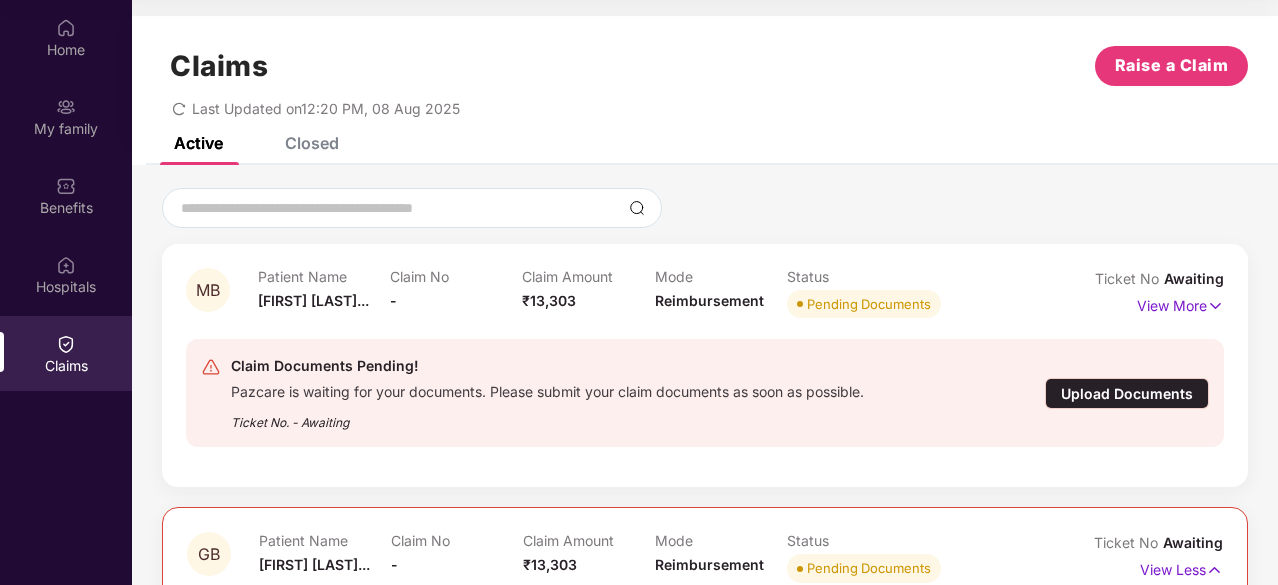 click on "Upload Documents" at bounding box center [1127, 393] 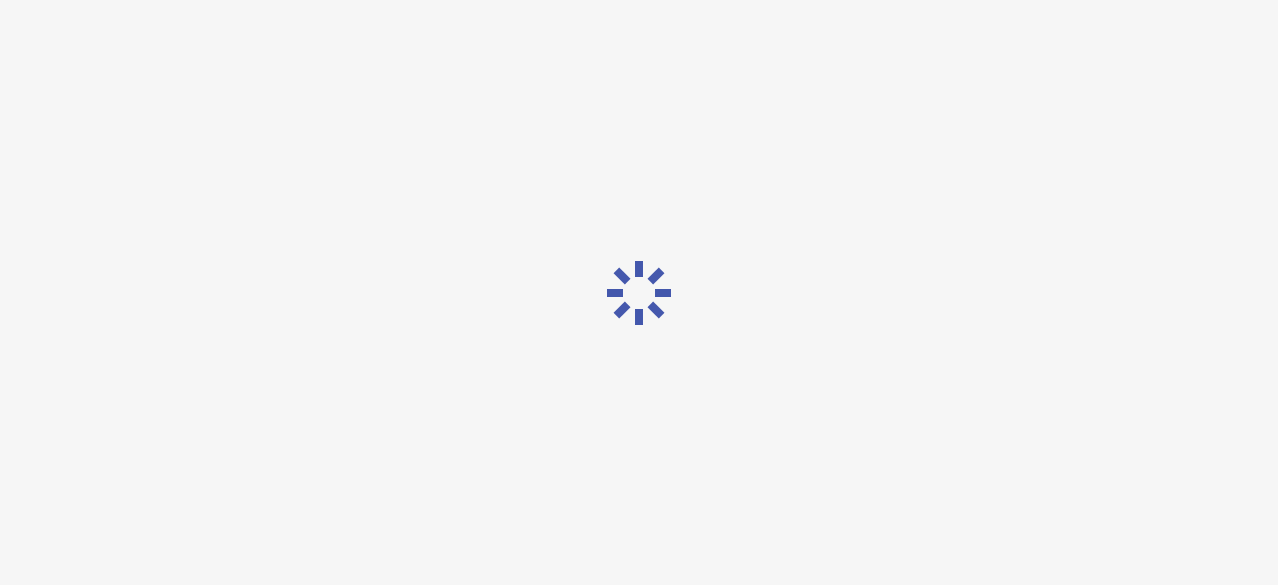 scroll, scrollTop: 48, scrollLeft: 0, axis: vertical 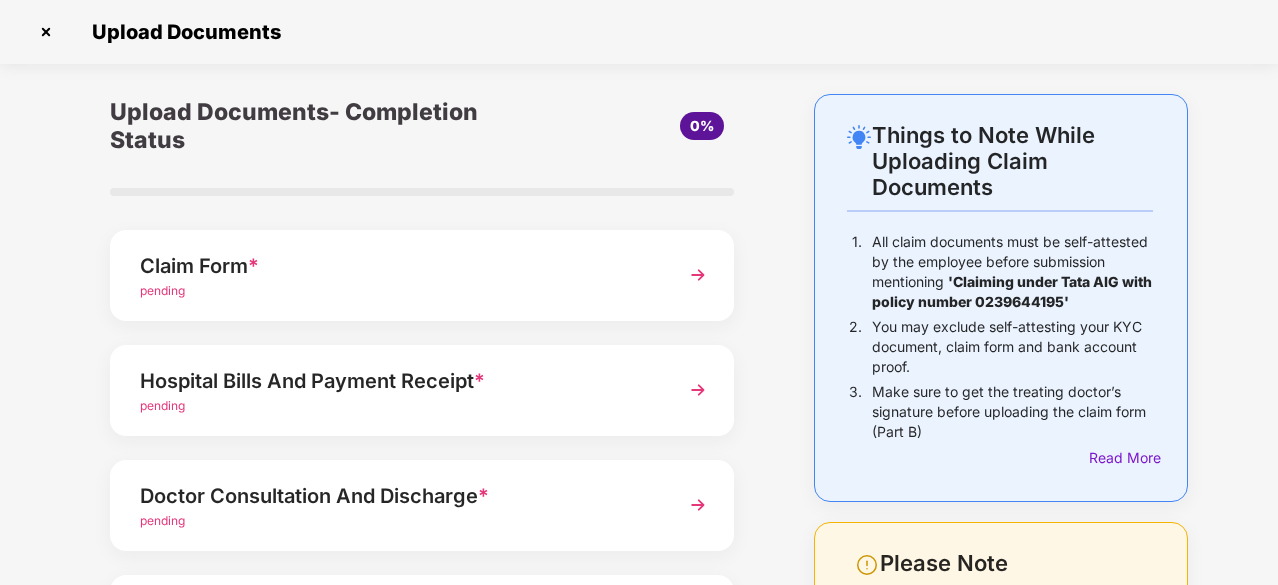 click at bounding box center (698, 275) 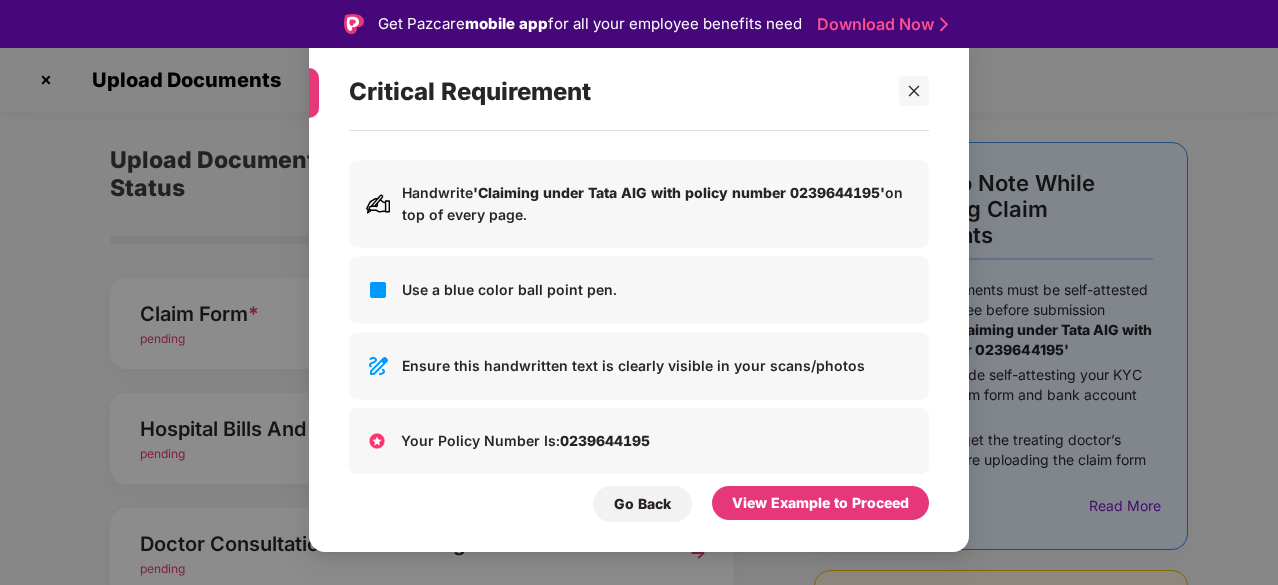 scroll, scrollTop: 146, scrollLeft: 0, axis: vertical 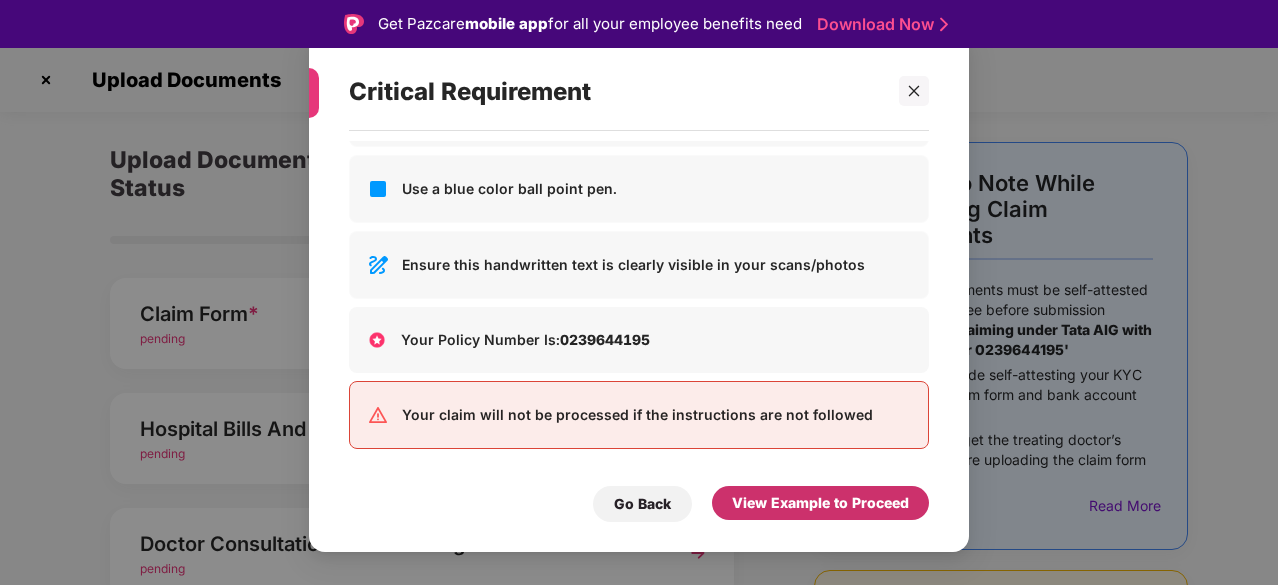 click on "View Example to Proceed" at bounding box center [820, 503] 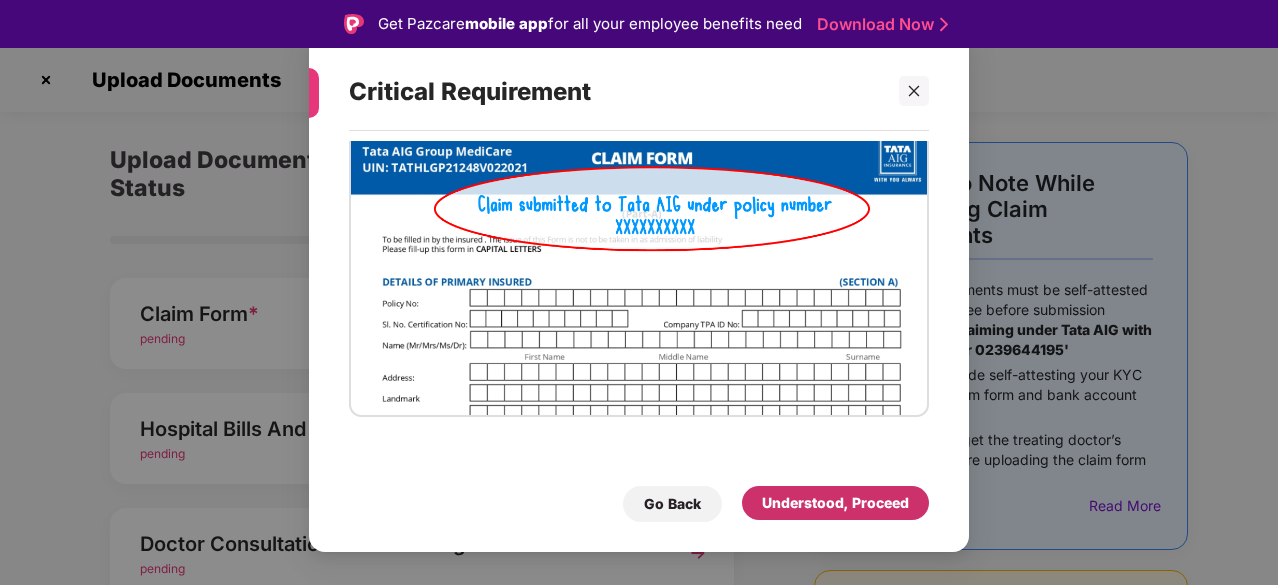 click on "Understood, Proceed" at bounding box center (835, 503) 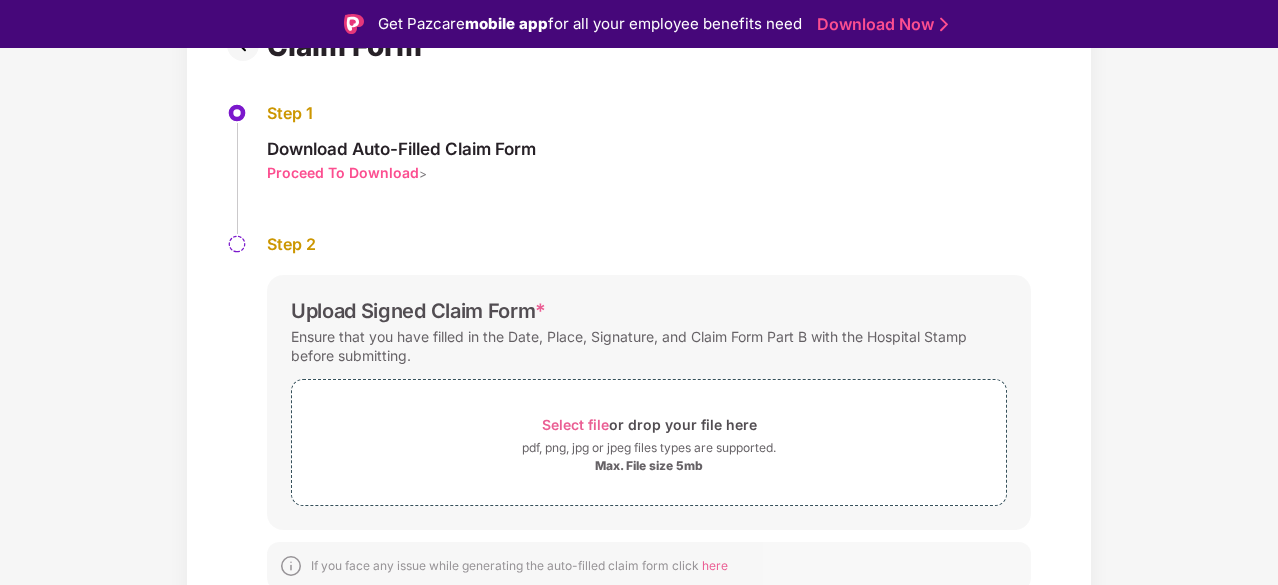 scroll, scrollTop: 184, scrollLeft: 0, axis: vertical 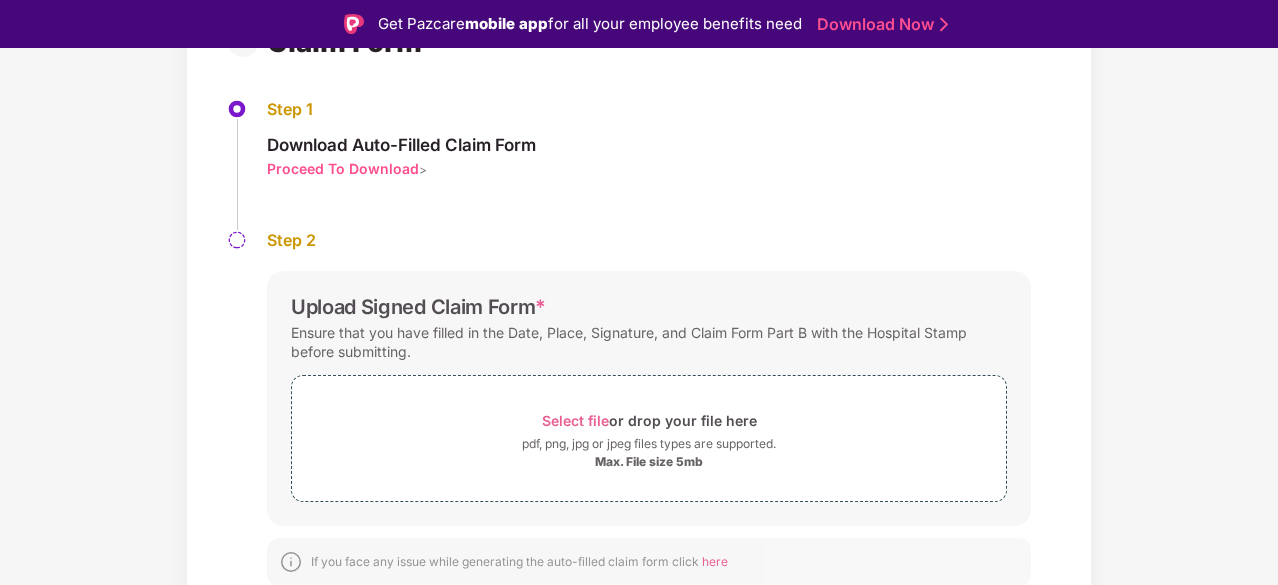 click on "Proceed To Download" at bounding box center (343, 168) 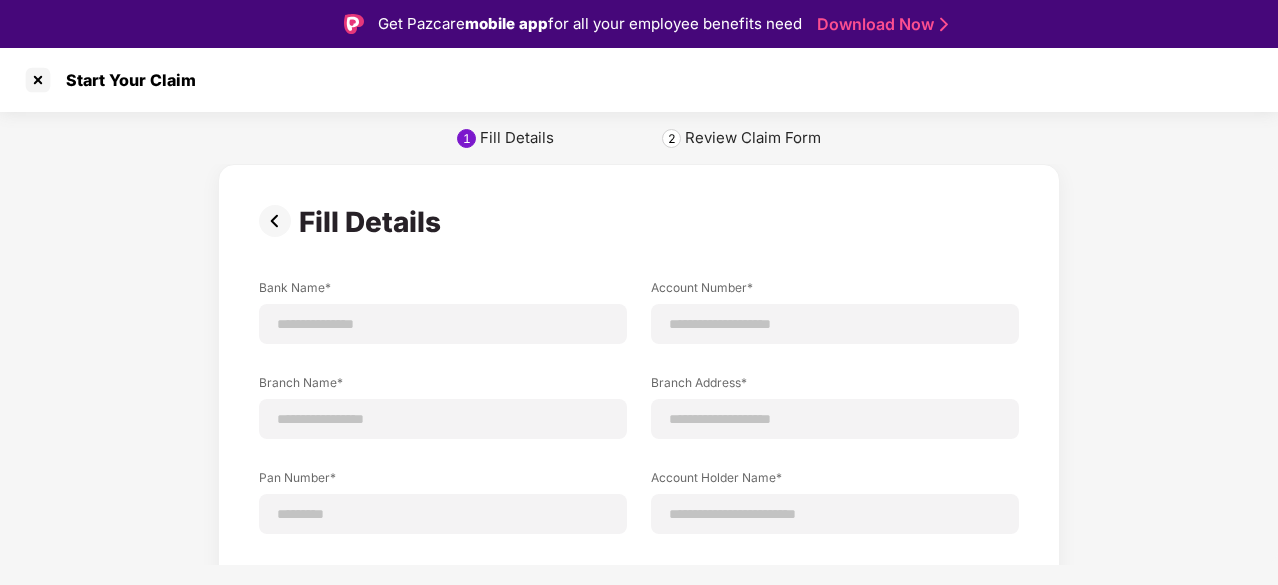 scroll, scrollTop: 0, scrollLeft: 0, axis: both 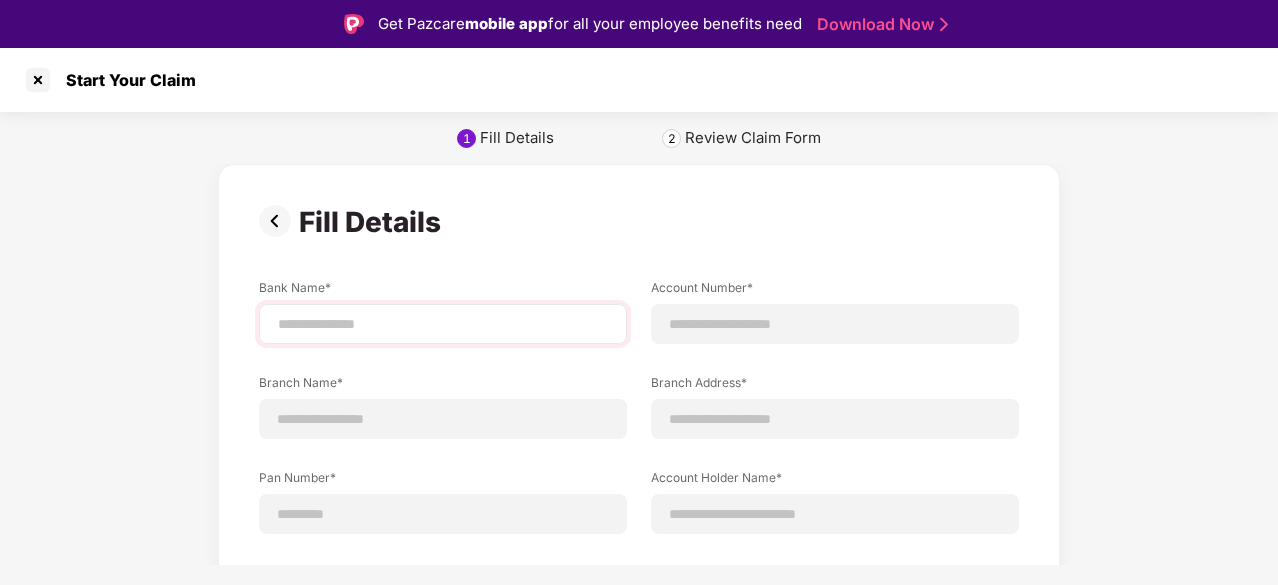 click at bounding box center [443, 324] 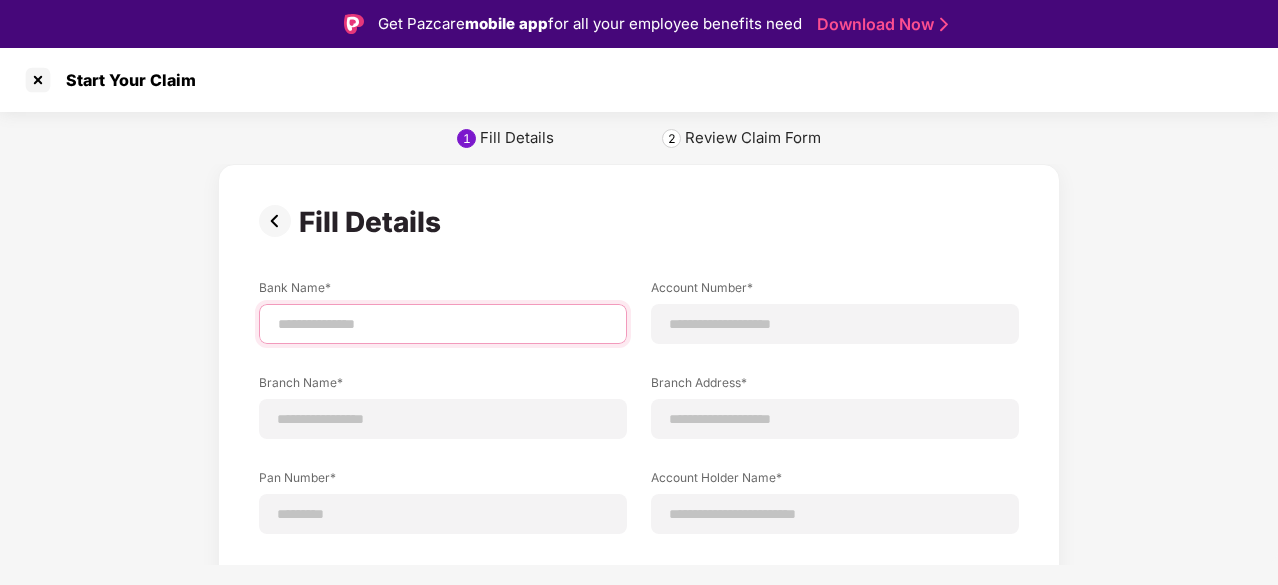 click at bounding box center [443, 324] 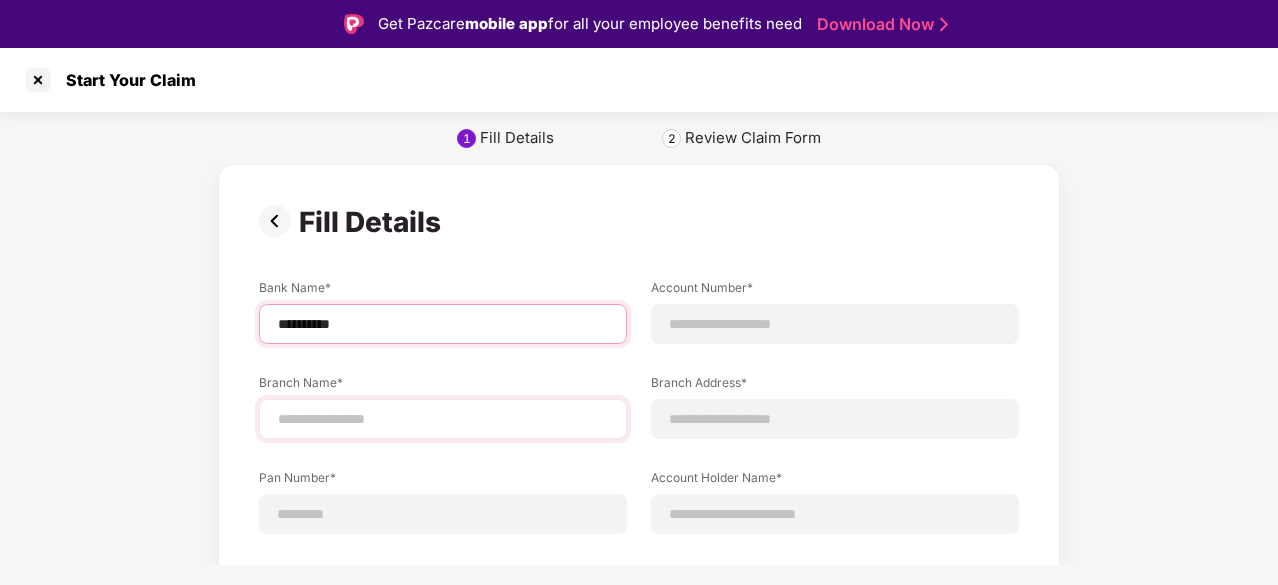 type on "*********" 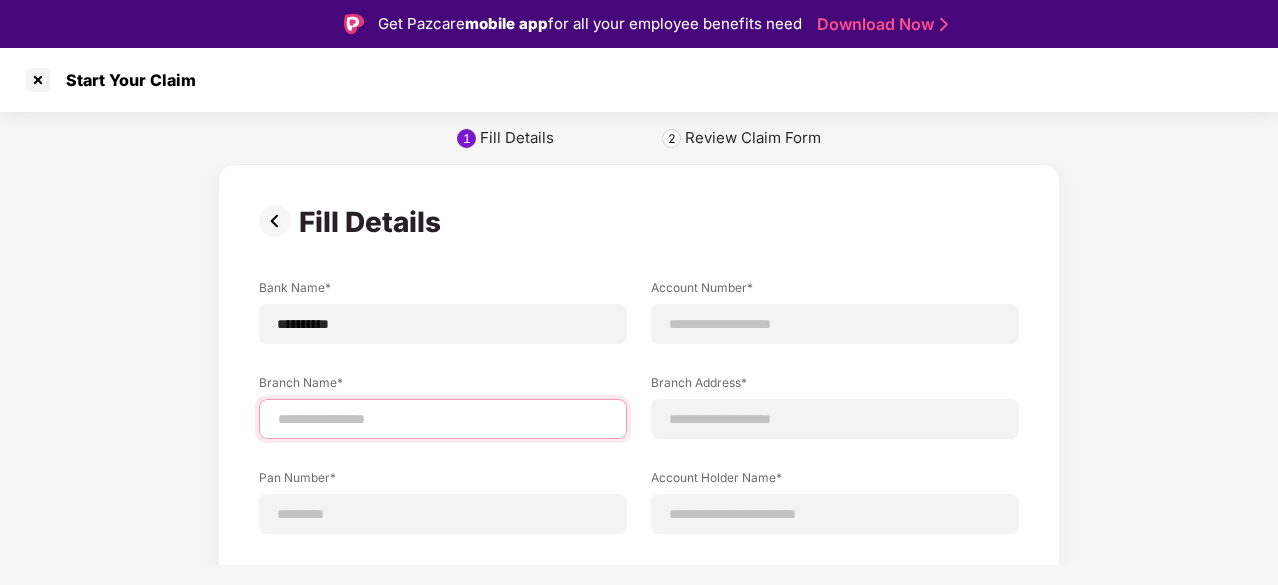 click at bounding box center [443, 419] 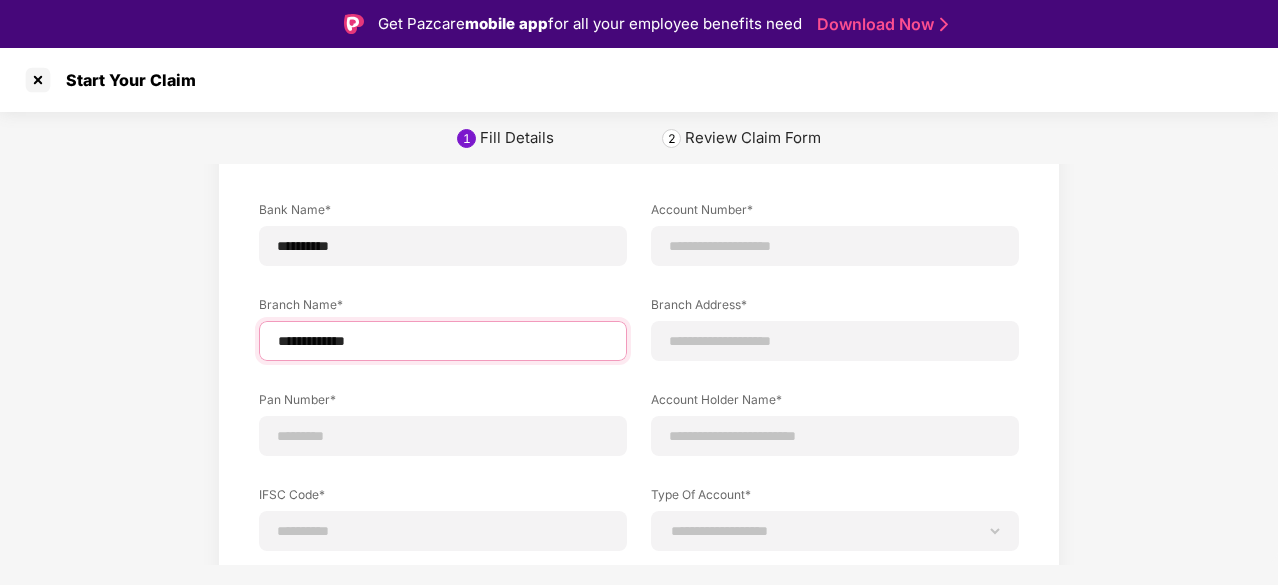 scroll, scrollTop: 86, scrollLeft: 0, axis: vertical 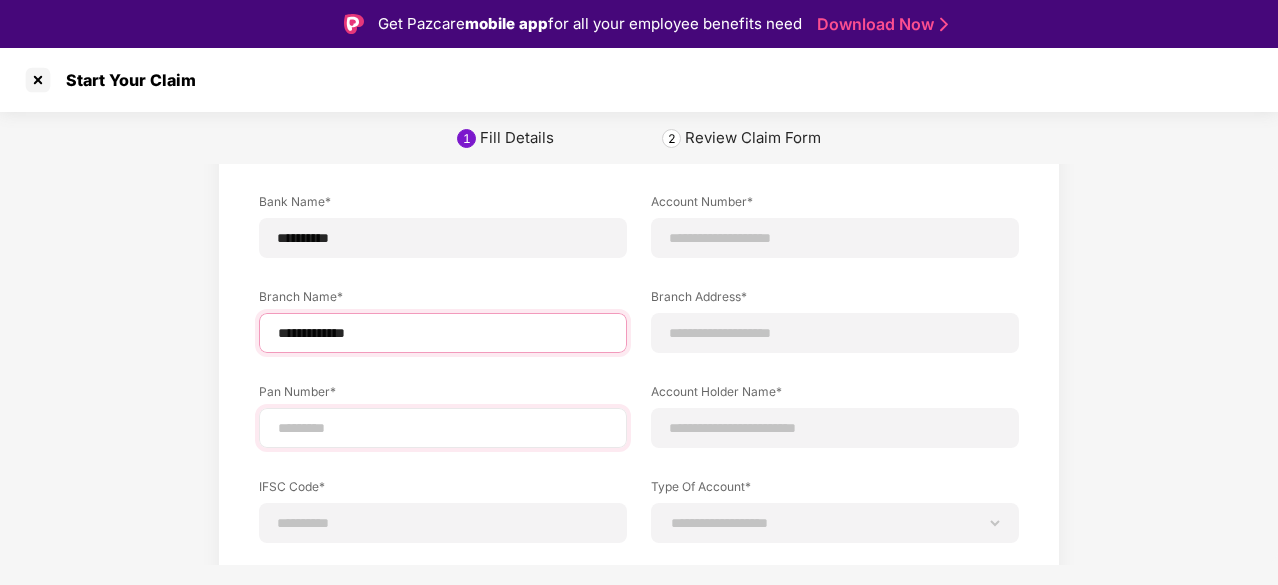 type on "**********" 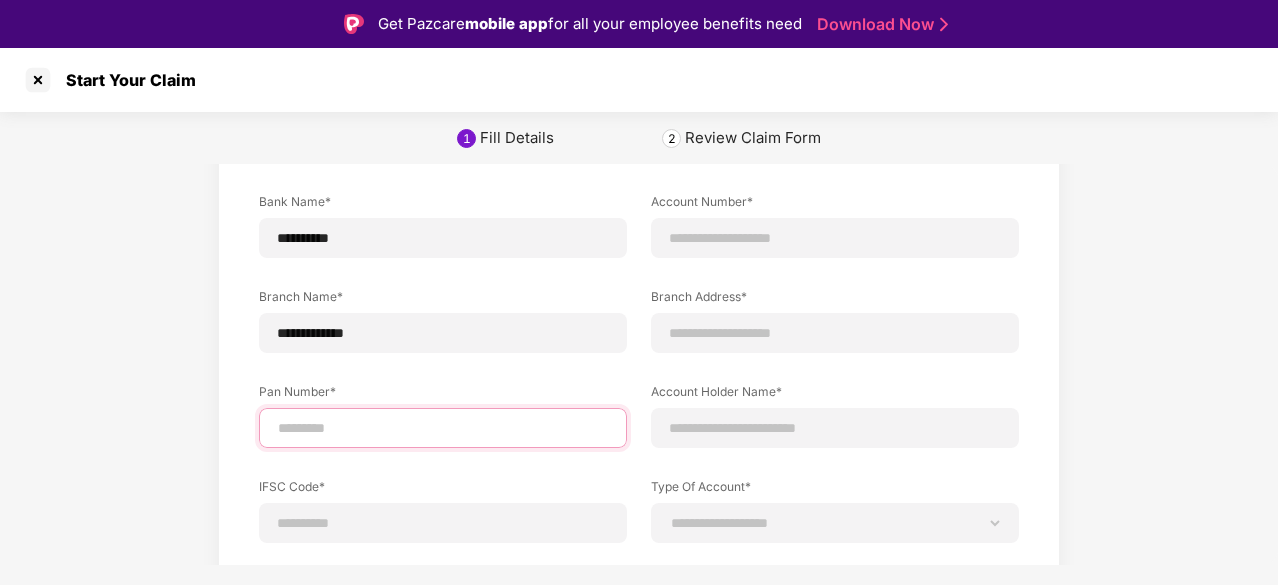 click at bounding box center (443, 428) 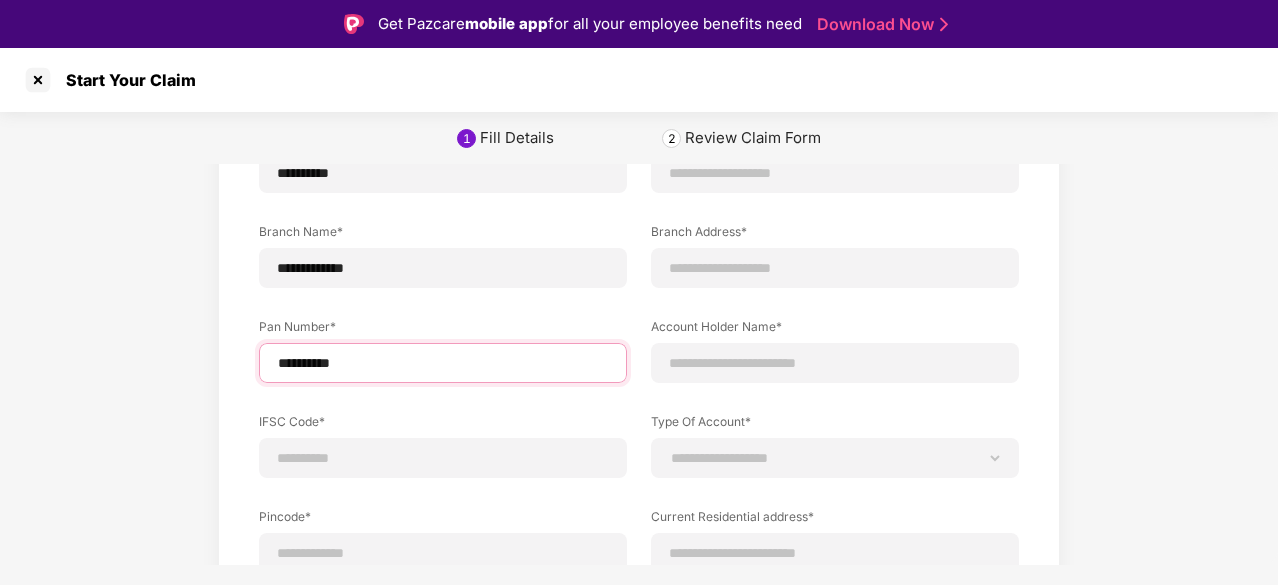 scroll, scrollTop: 152, scrollLeft: 0, axis: vertical 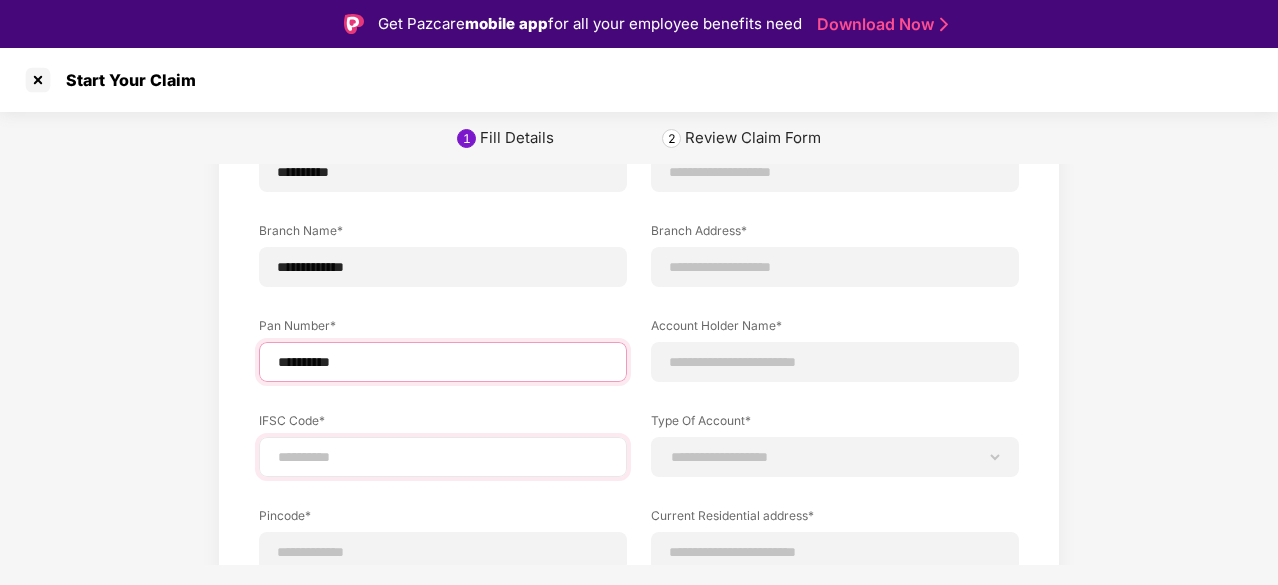 type on "**********" 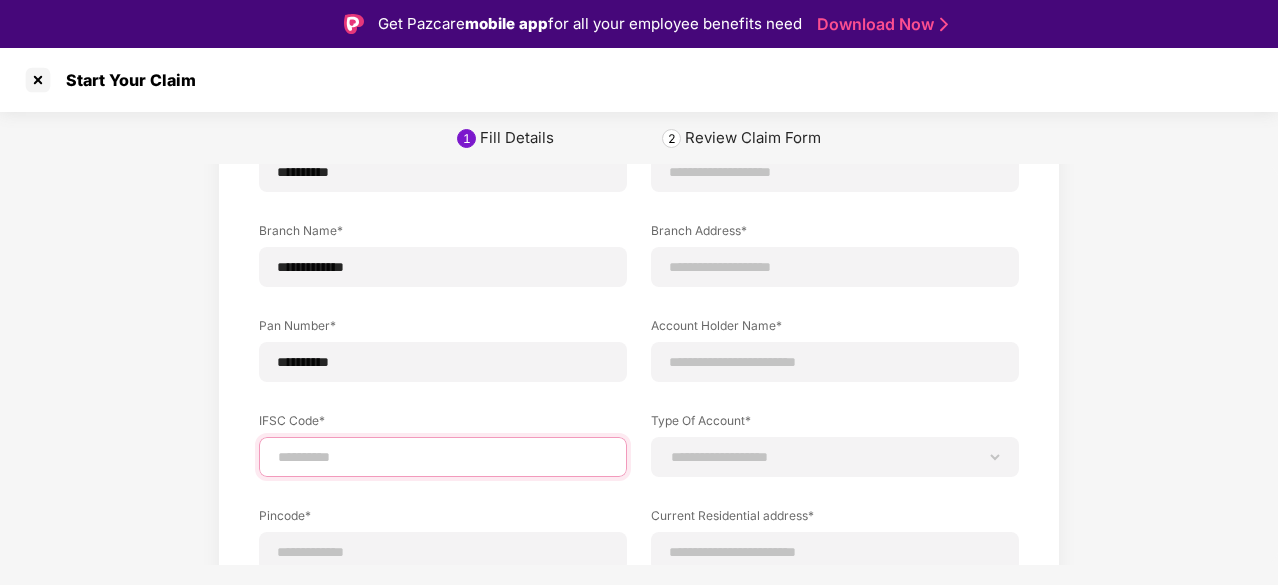 click at bounding box center [443, 457] 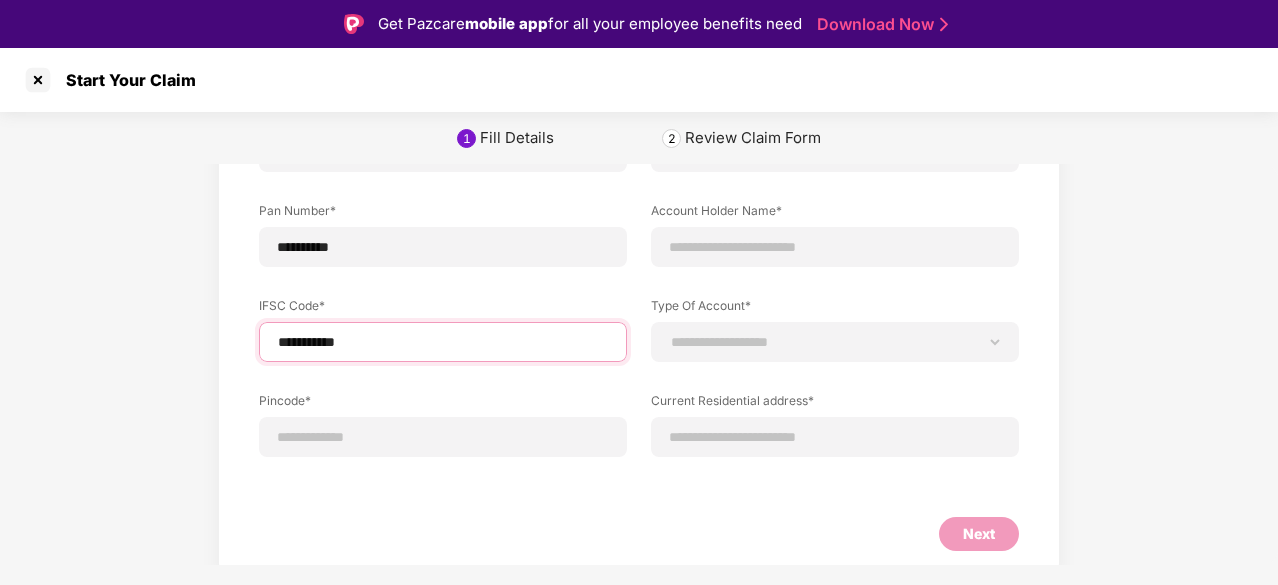 scroll, scrollTop: 281, scrollLeft: 0, axis: vertical 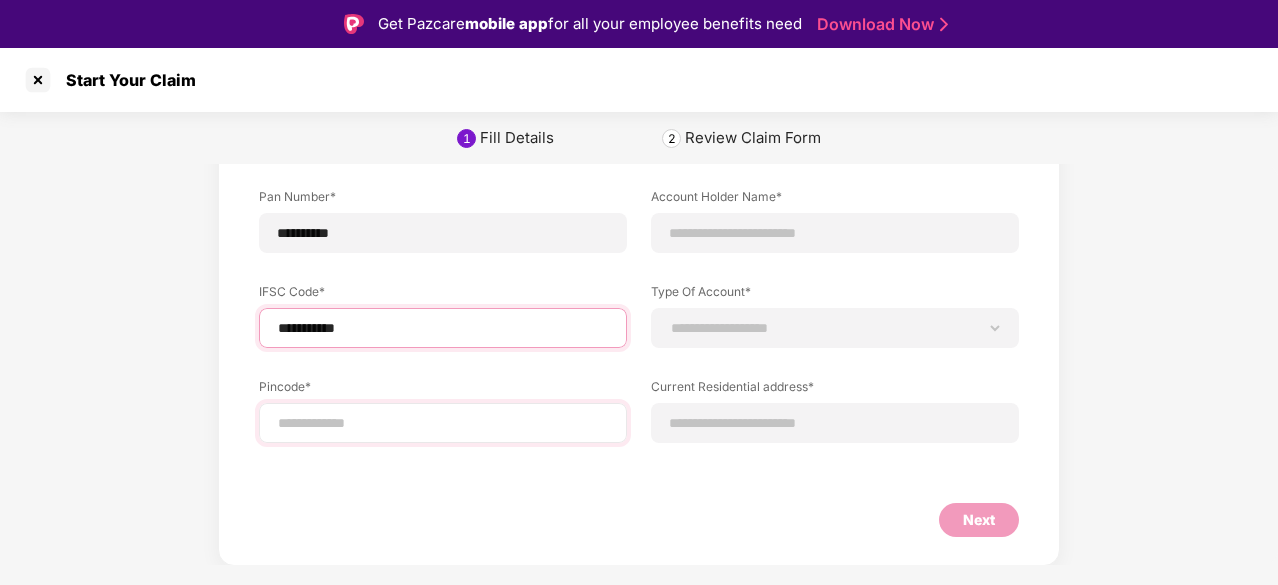 type on "**********" 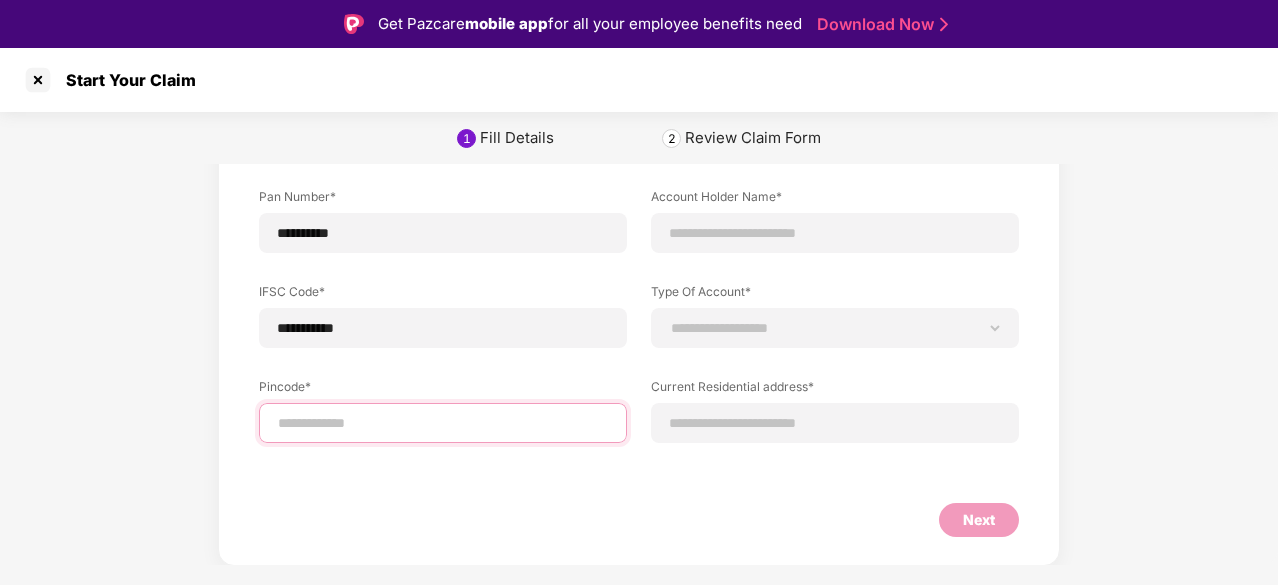 click at bounding box center (443, 423) 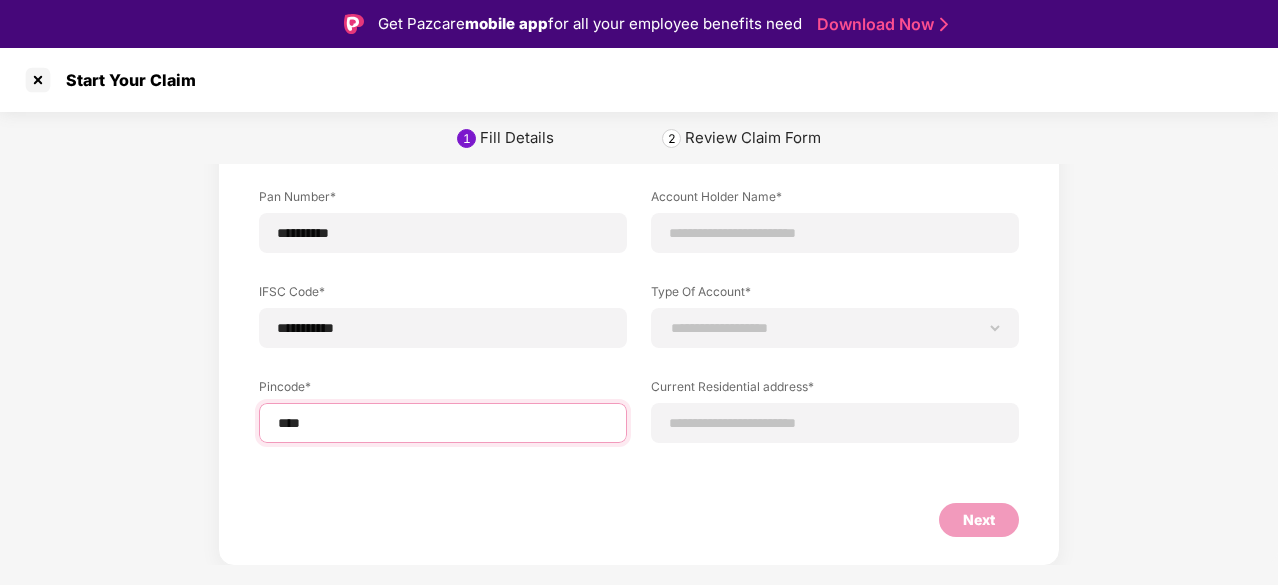 type on "*****" 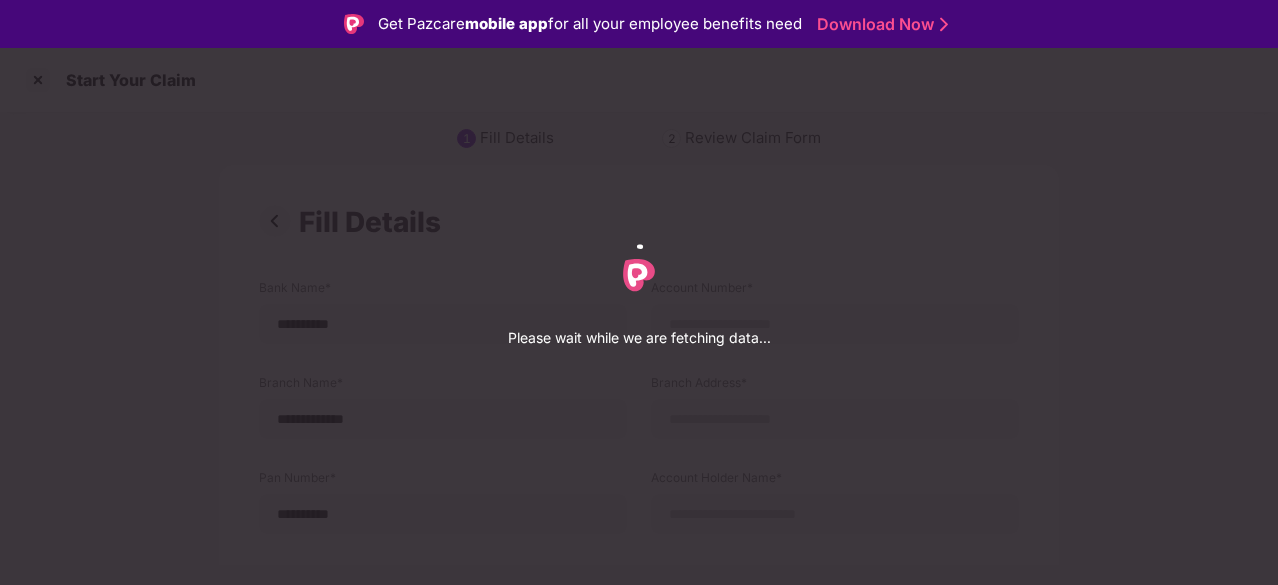 select on "**********" 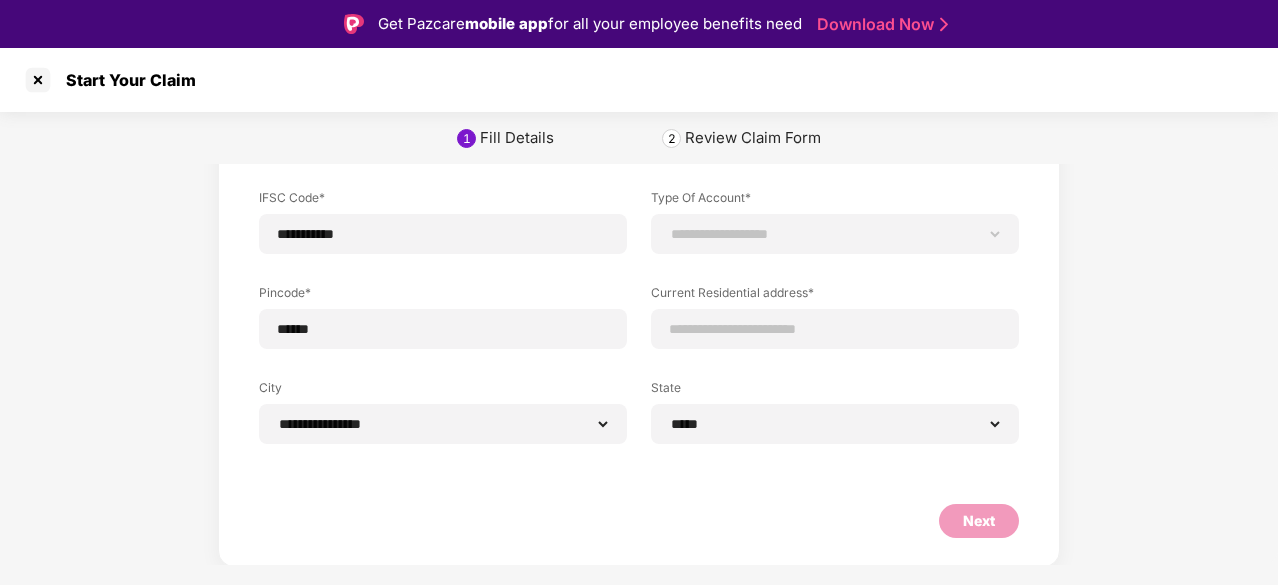 scroll, scrollTop: 376, scrollLeft: 0, axis: vertical 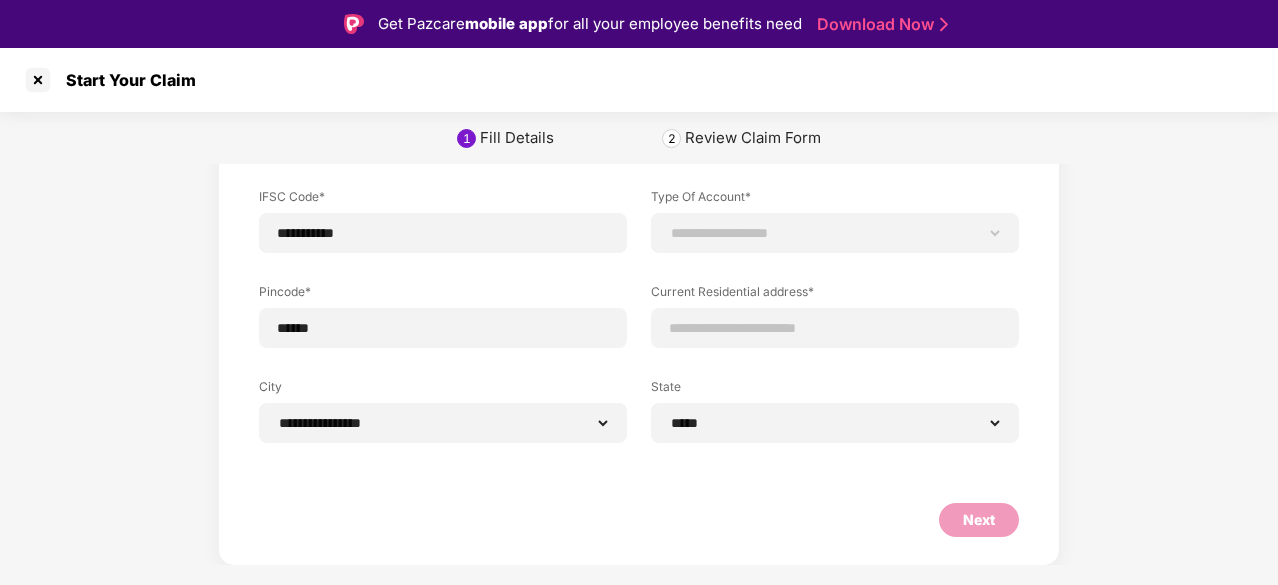 click on "**********" at bounding box center [639, 234] 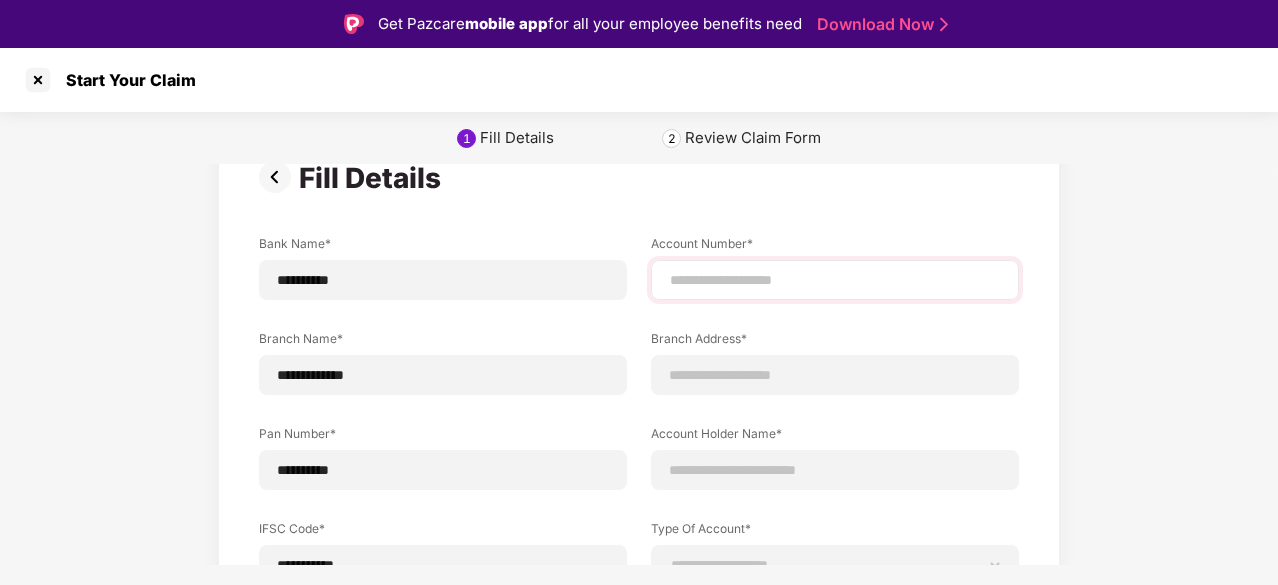 scroll, scrollTop: 43, scrollLeft: 0, axis: vertical 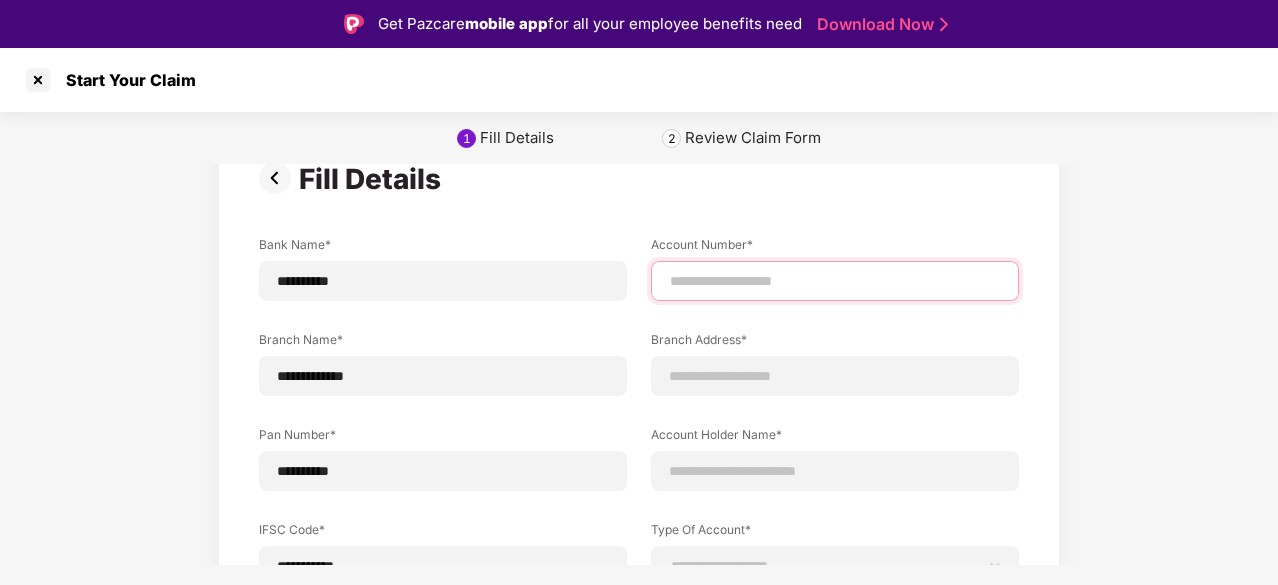 click at bounding box center (835, 281) 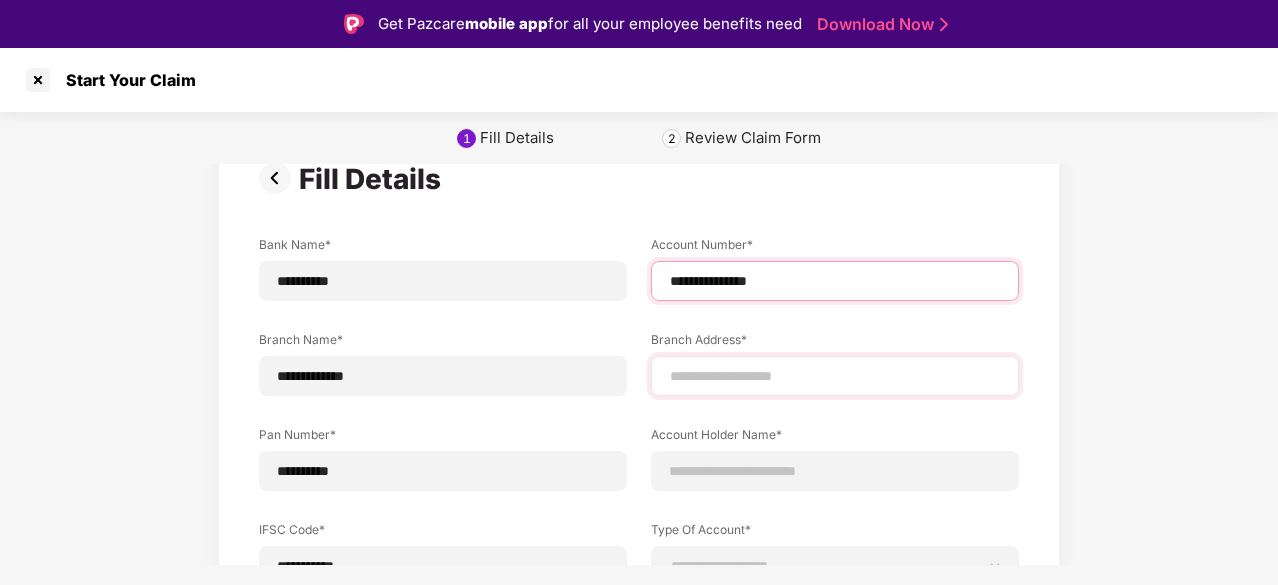 type on "**********" 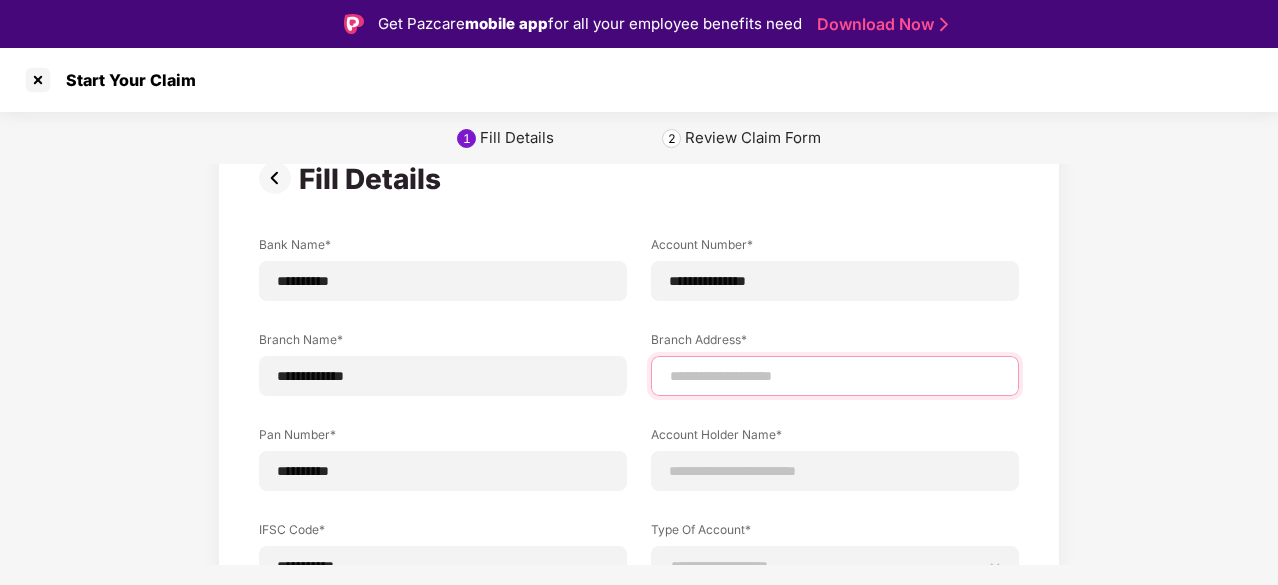 click at bounding box center [835, 376] 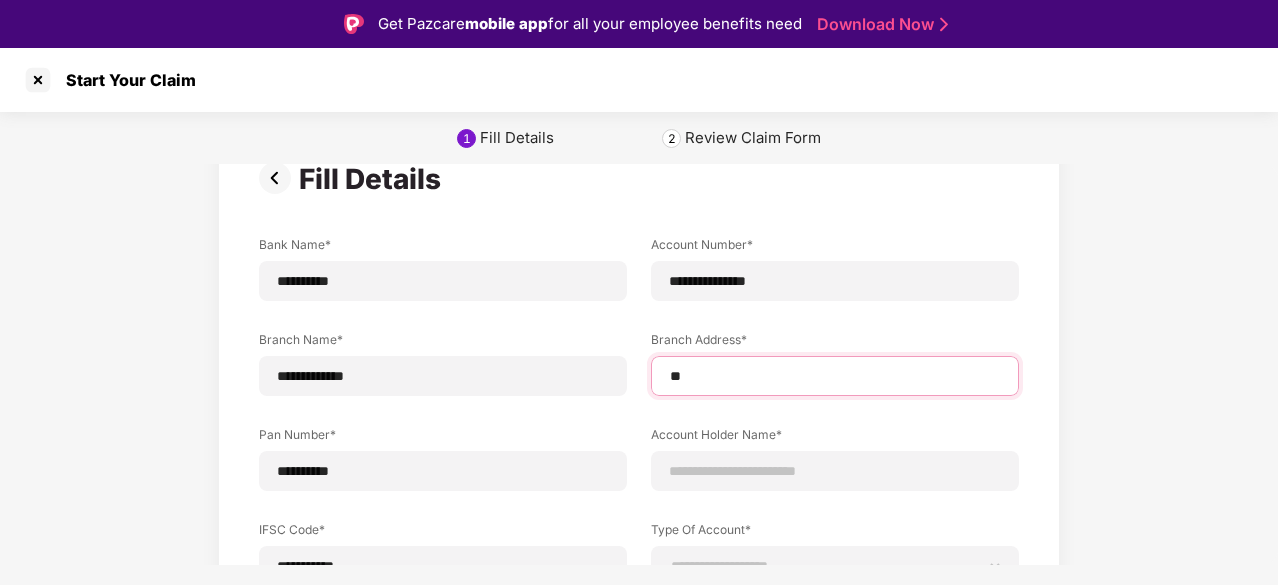 type on "*" 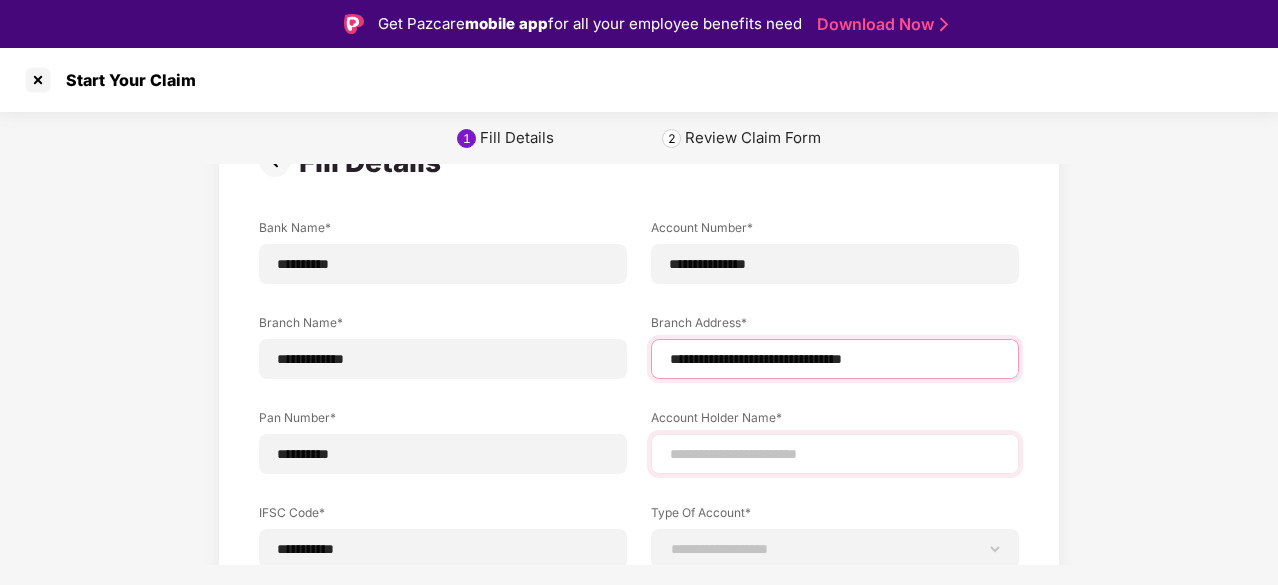 scroll, scrollTop: 61, scrollLeft: 0, axis: vertical 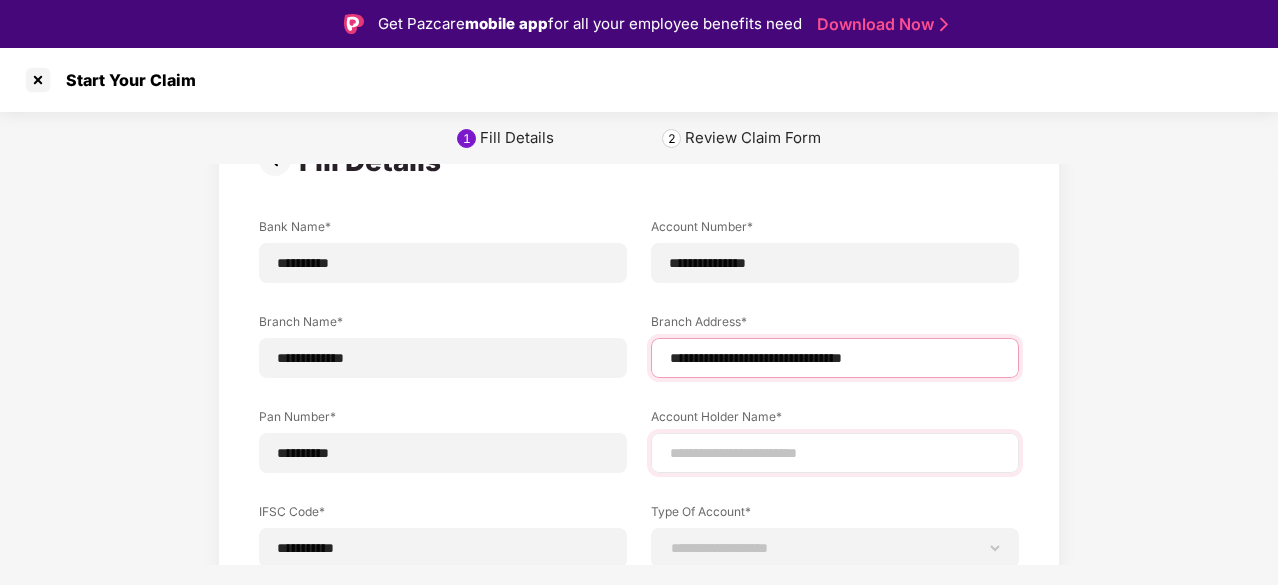 type on "**********" 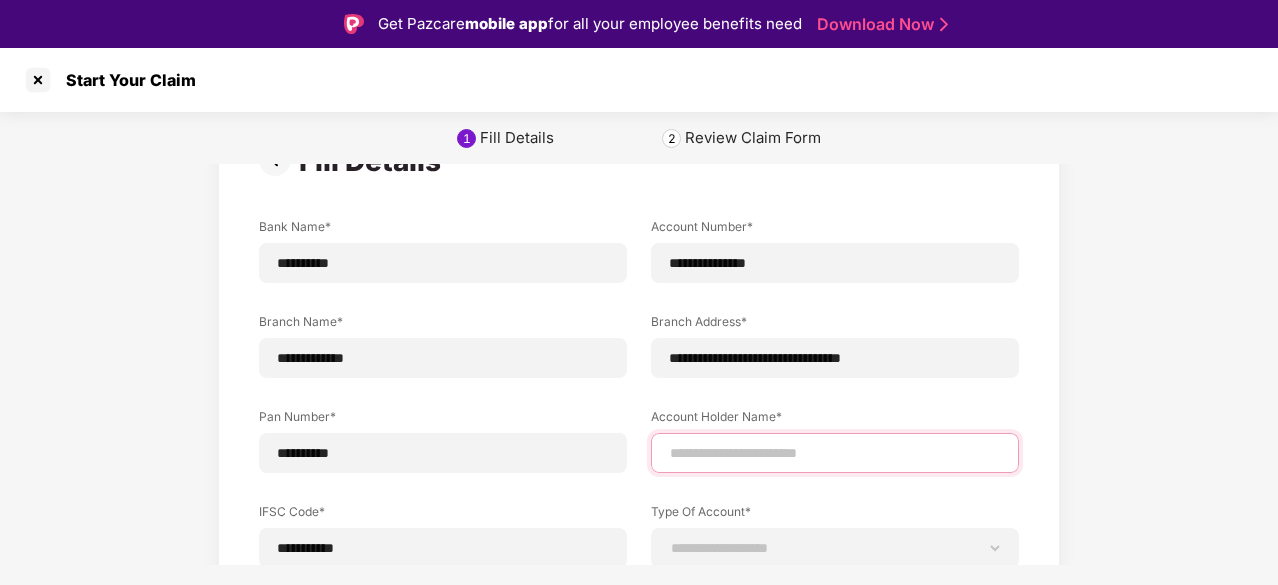 click at bounding box center [835, 453] 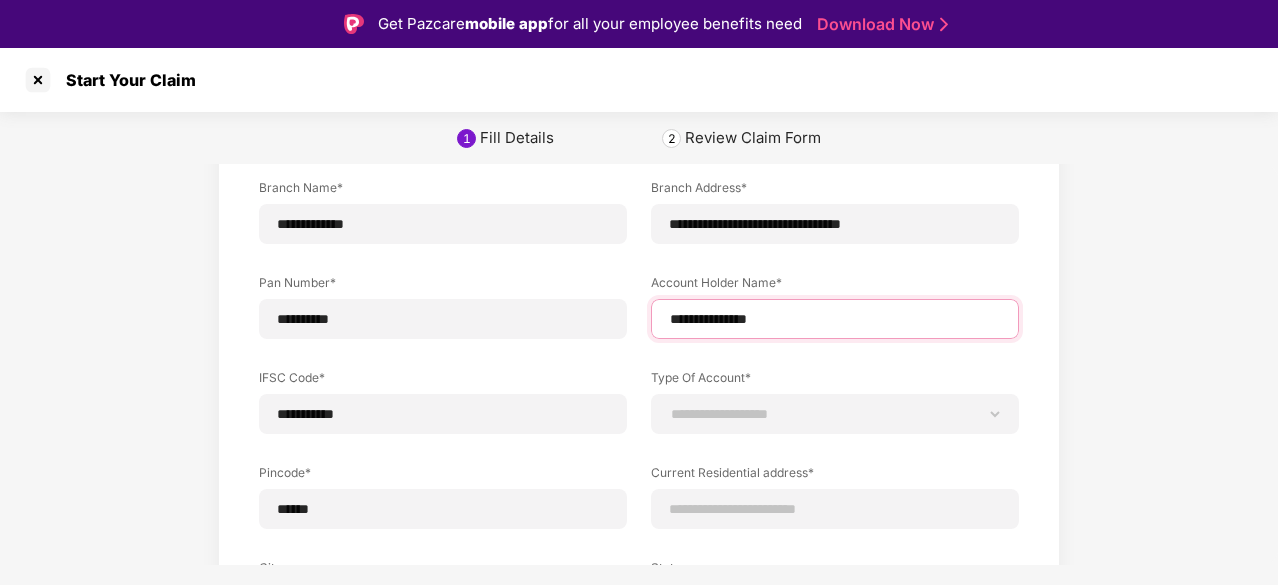 scroll, scrollTop: 203, scrollLeft: 0, axis: vertical 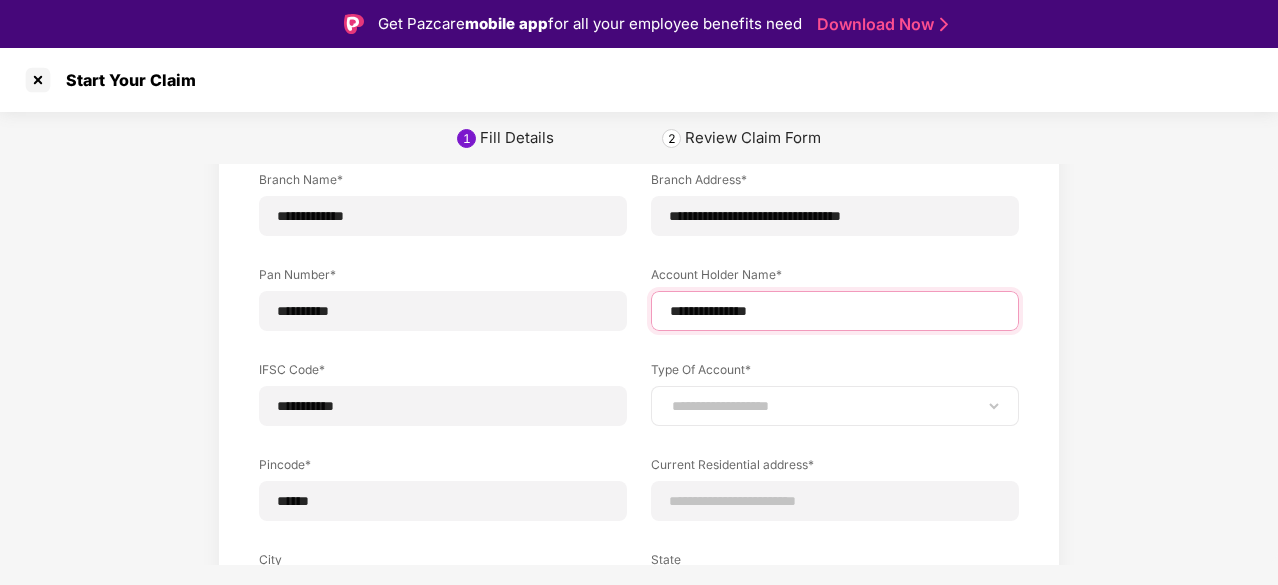 type on "**********" 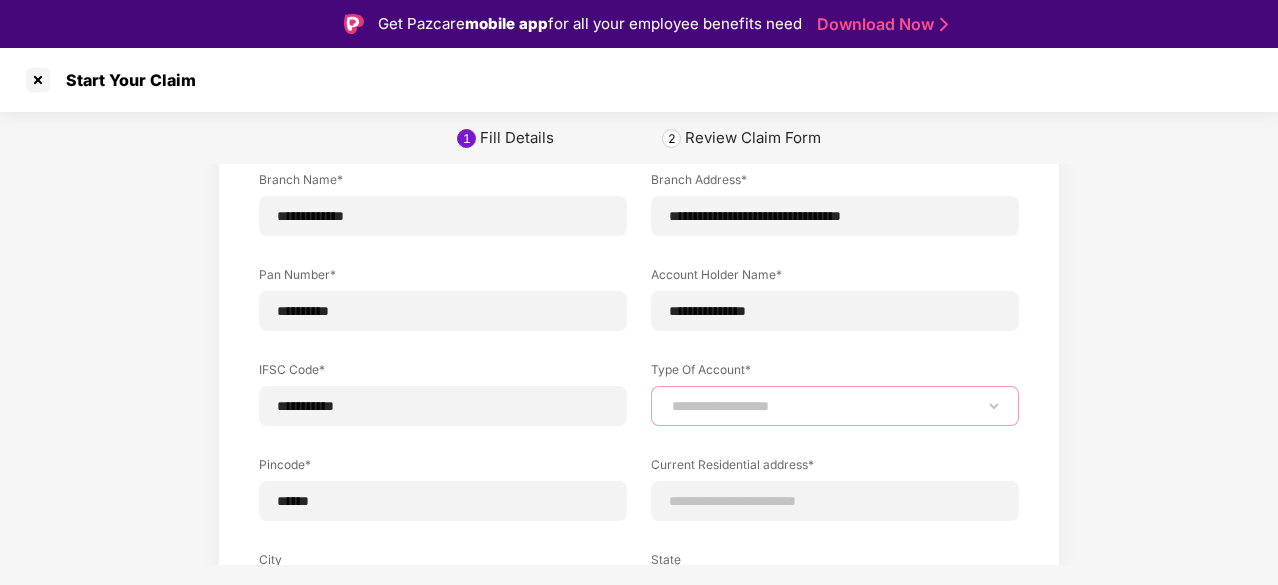 click on "**********" at bounding box center (835, 406) 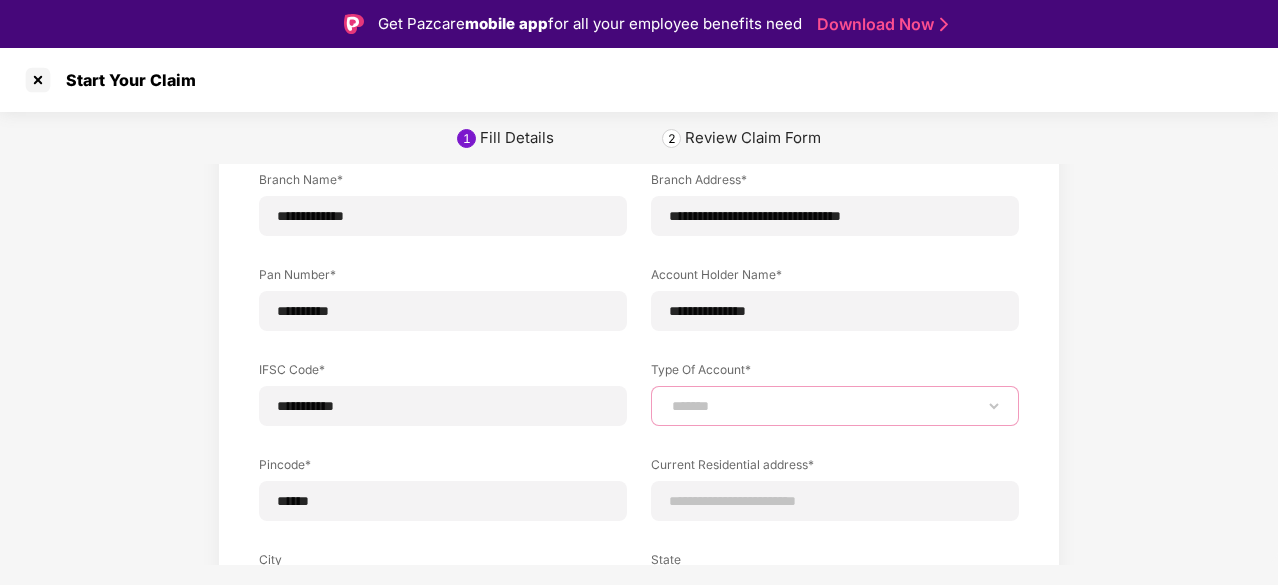click on "**********" at bounding box center (835, 406) 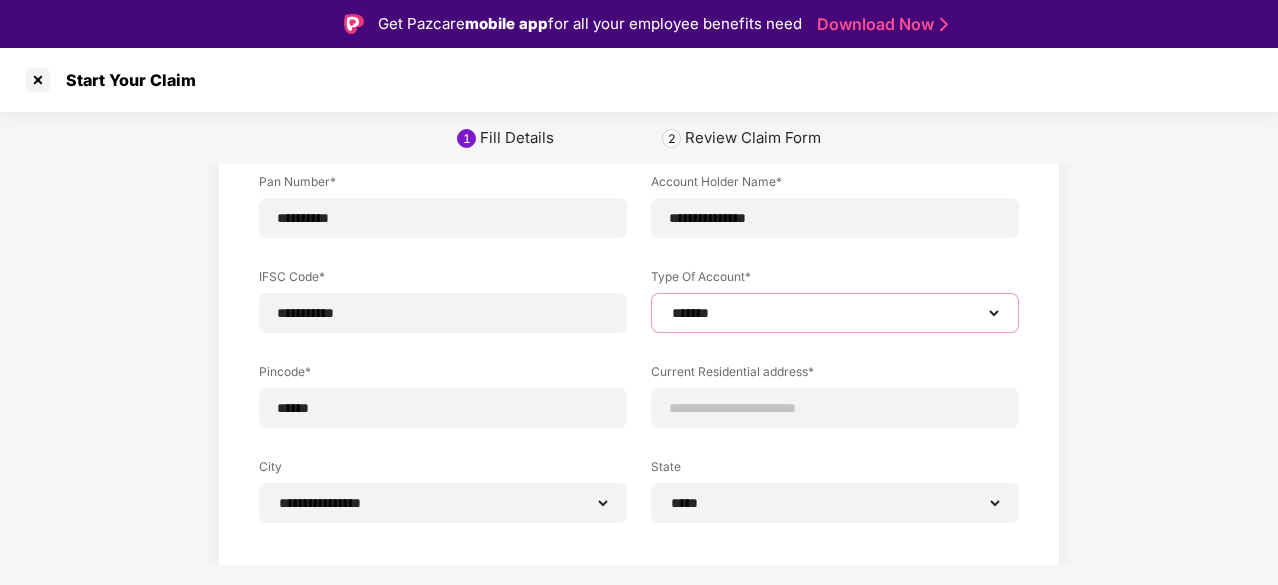 scroll, scrollTop: 303, scrollLeft: 0, axis: vertical 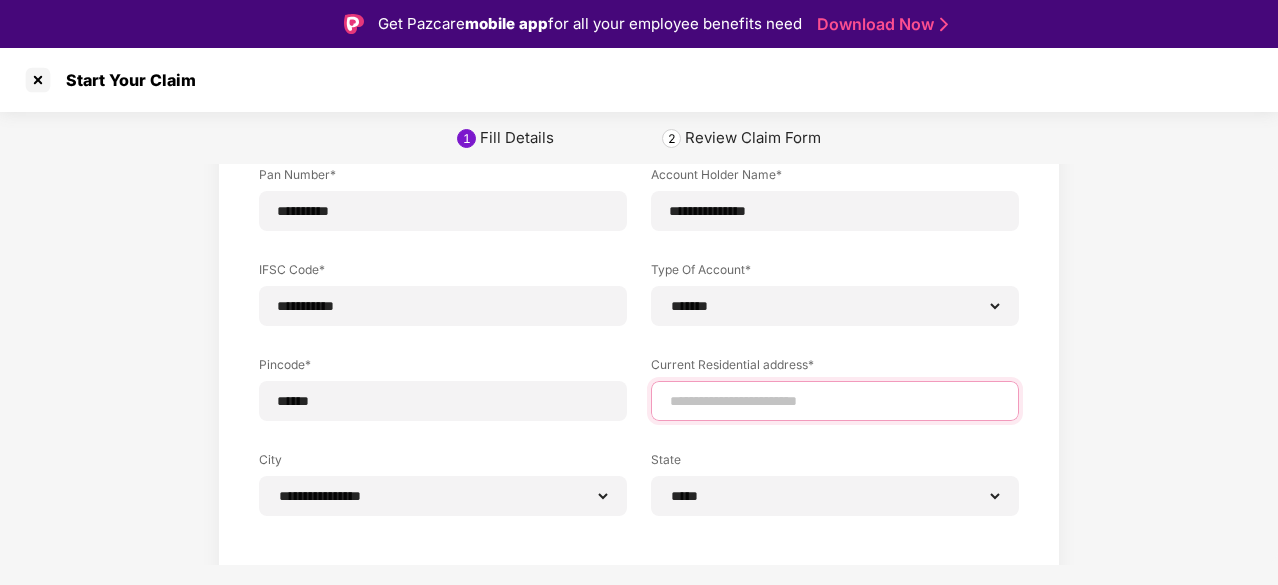 click at bounding box center (835, 401) 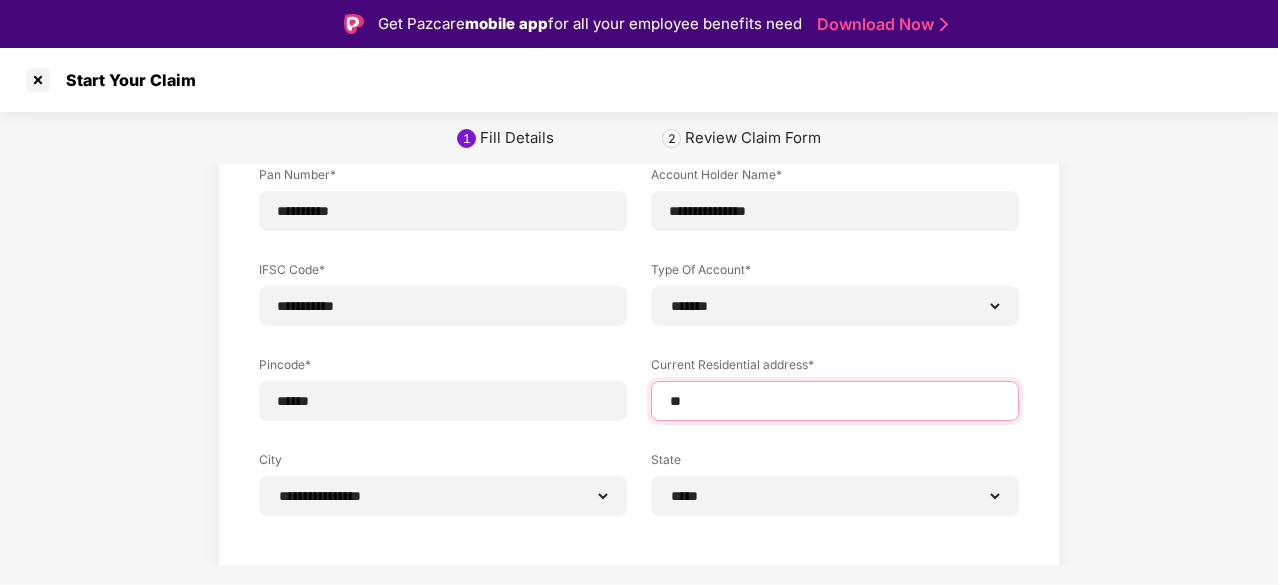 type on "*" 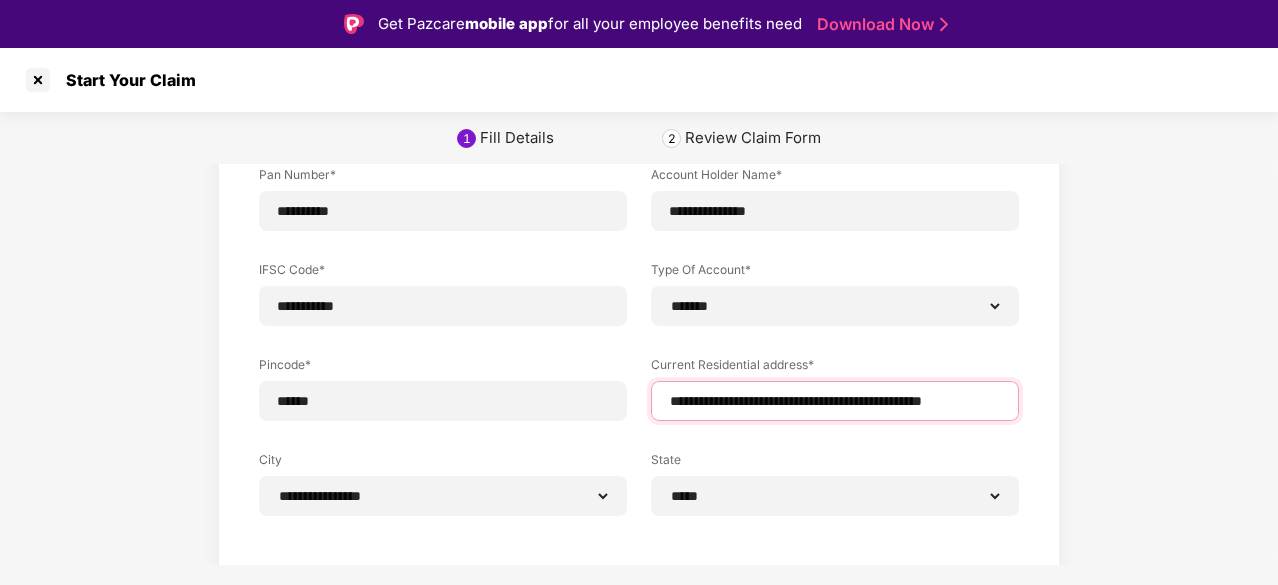 scroll, scrollTop: 0, scrollLeft: 20, axis: horizontal 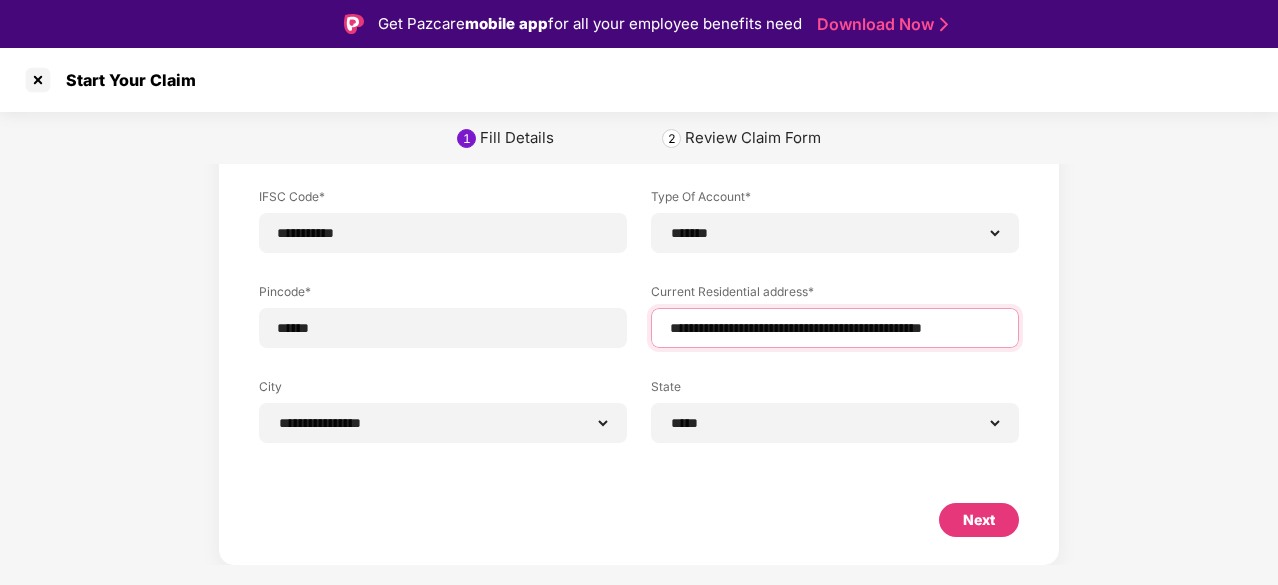 type on "**********" 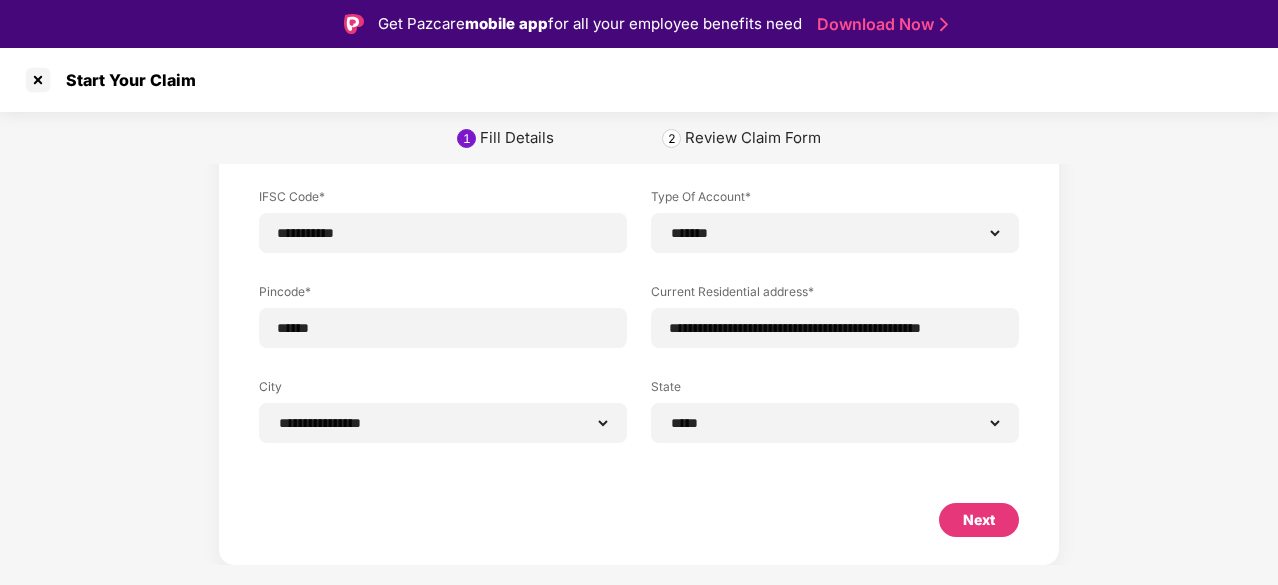scroll, scrollTop: 0, scrollLeft: 0, axis: both 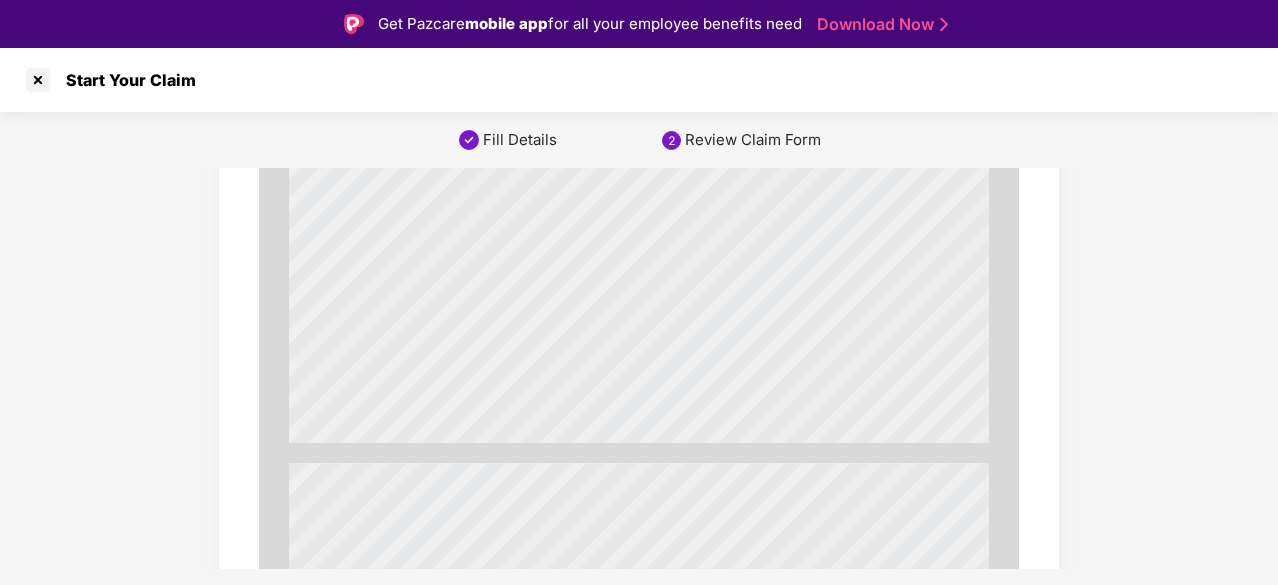 click on "l" at bounding box center (887, 318) 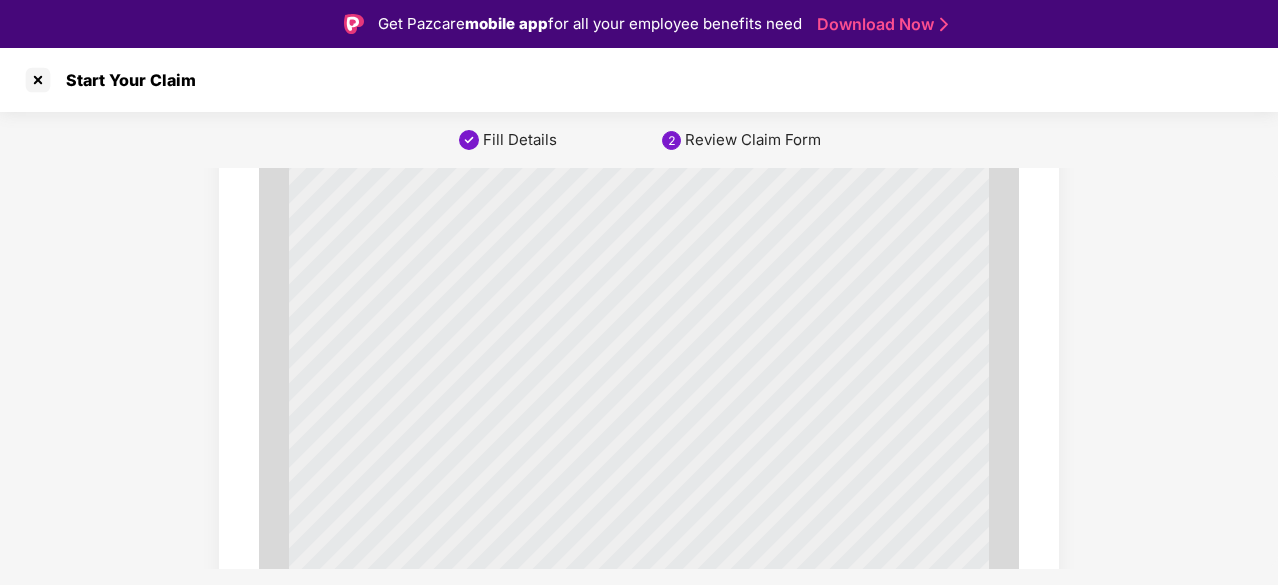 scroll, scrollTop: 6992, scrollLeft: 0, axis: vertical 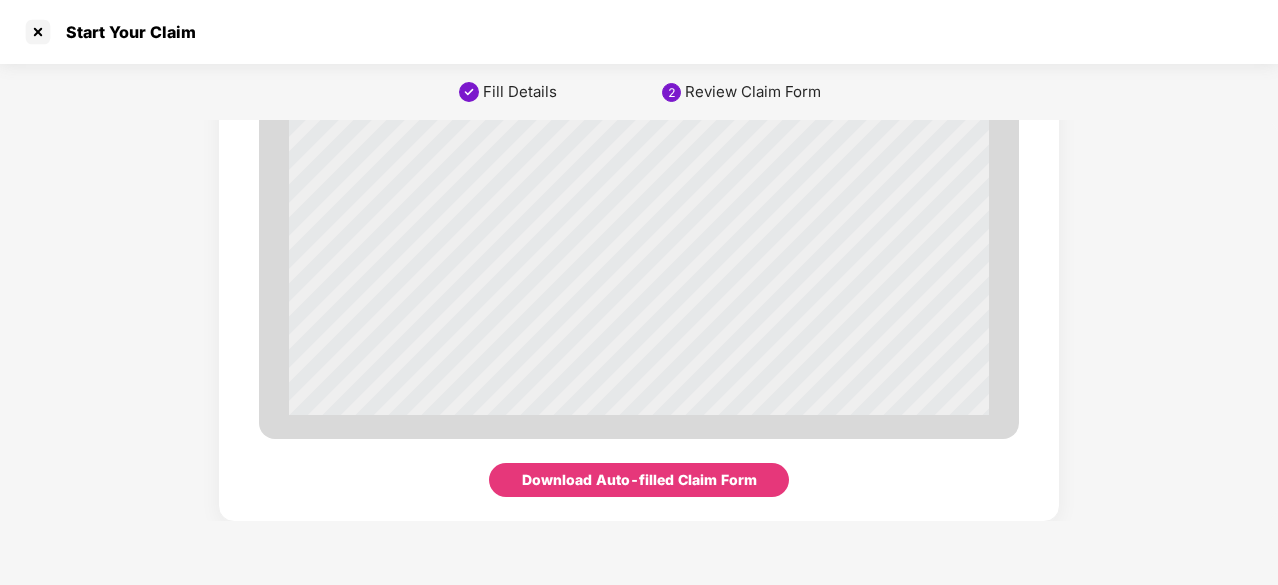 click on "Review Claim Form" at bounding box center (753, 92) 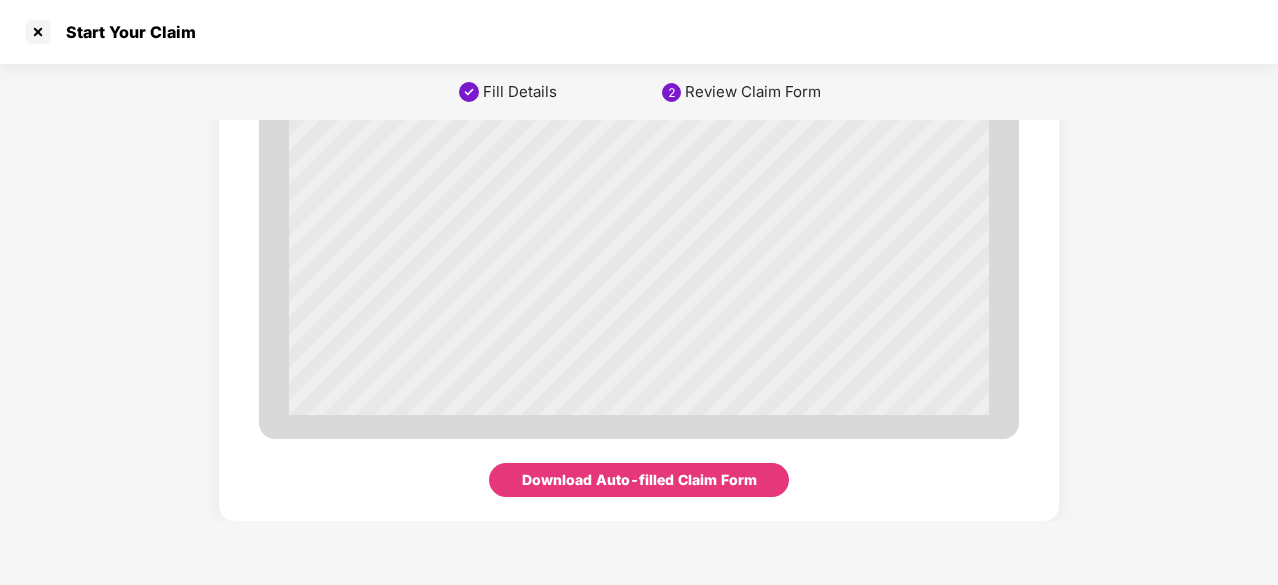 click on "Download Auto-filled Claim Form" at bounding box center (639, 480) 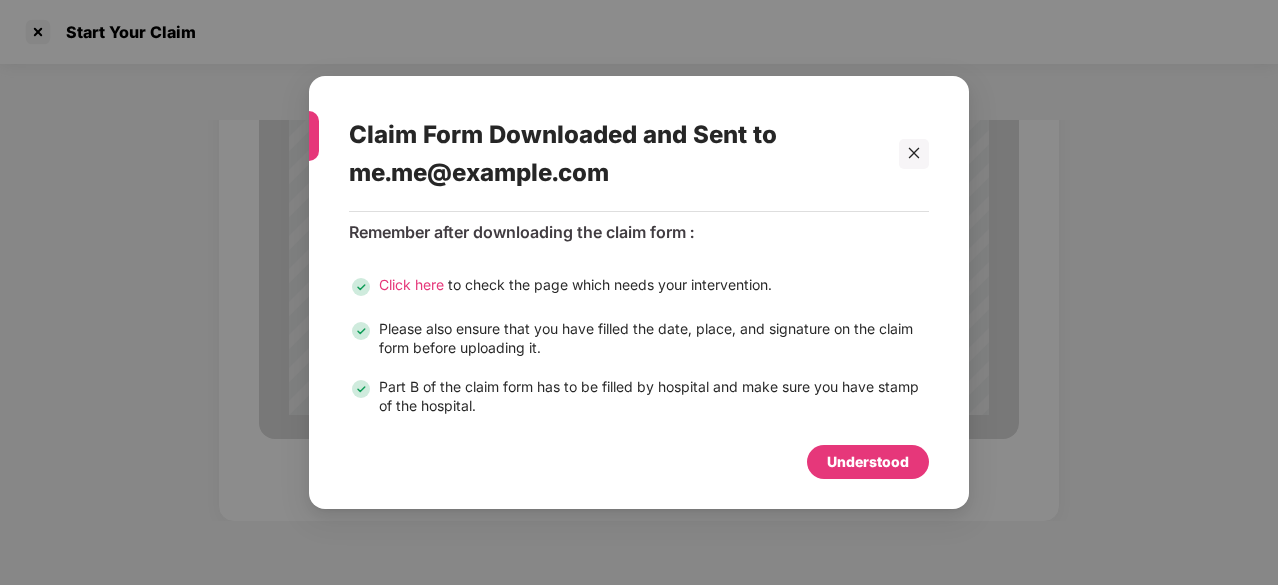 click on "Understood" at bounding box center [868, 462] 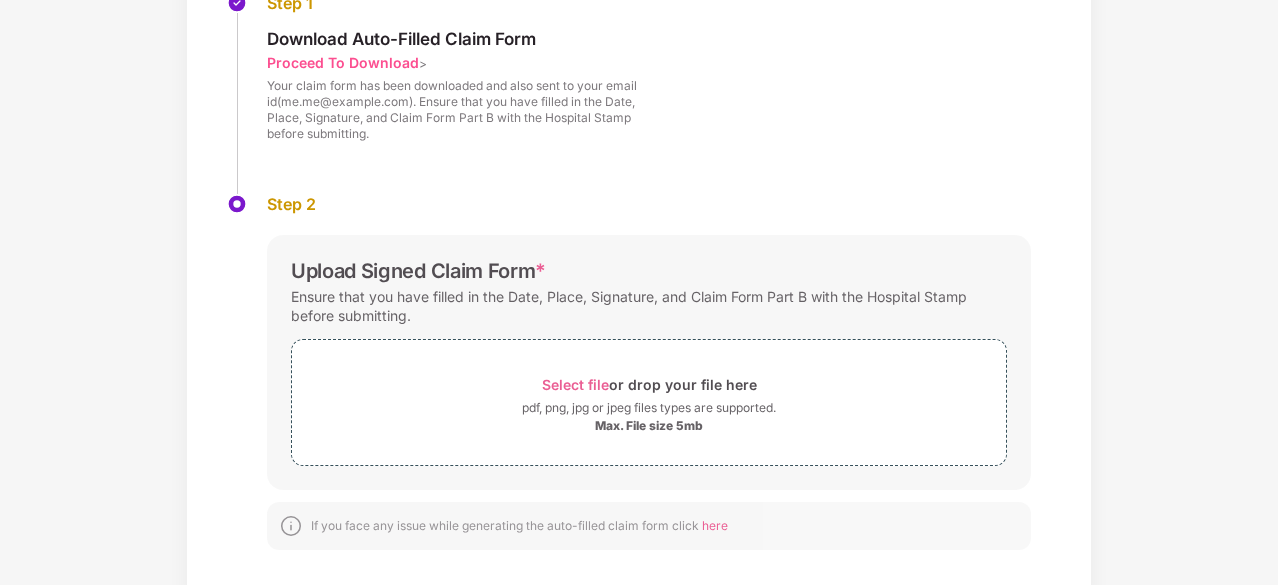 scroll, scrollTop: 248, scrollLeft: 0, axis: vertical 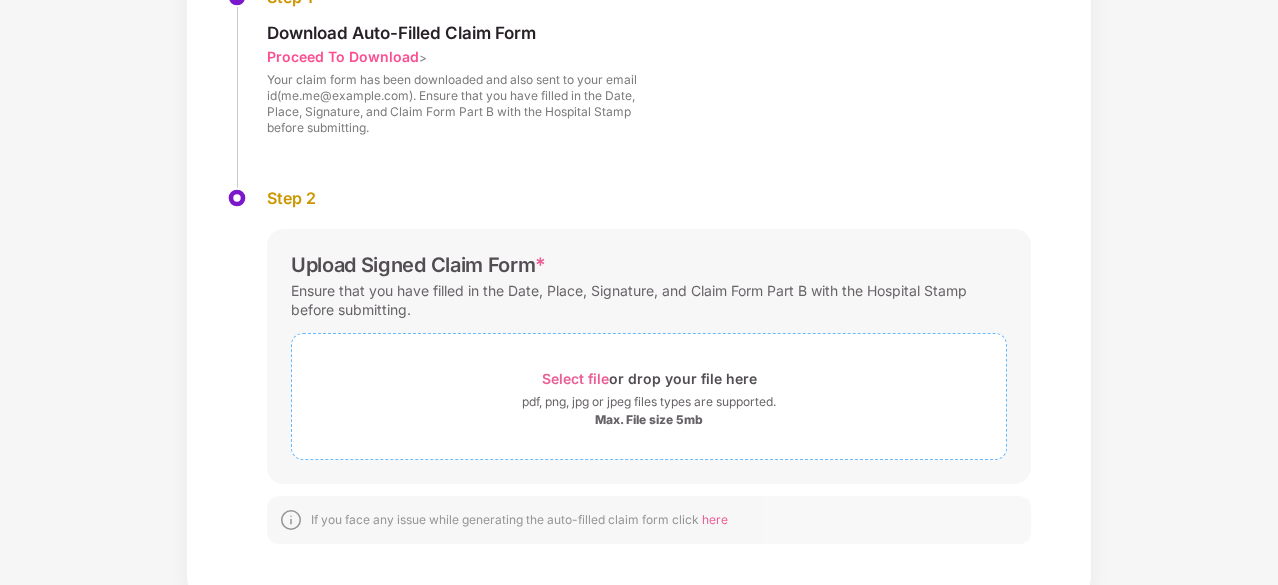 click on "Select file" at bounding box center (575, 378) 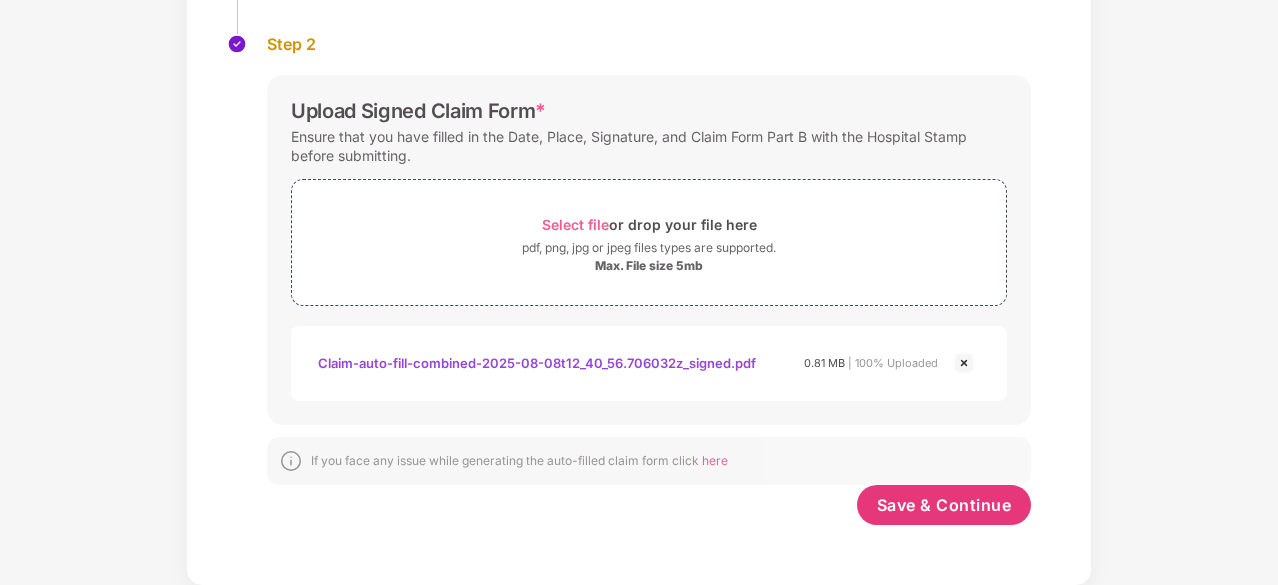 scroll, scrollTop: 401, scrollLeft: 0, axis: vertical 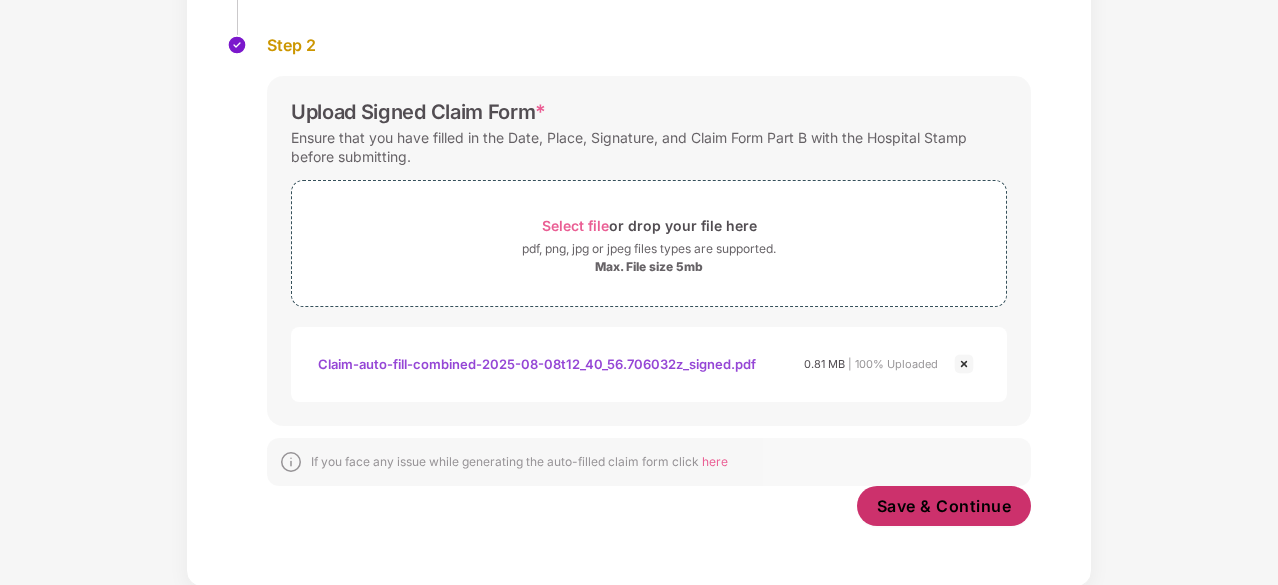 click on "Save & Continue" at bounding box center [944, 506] 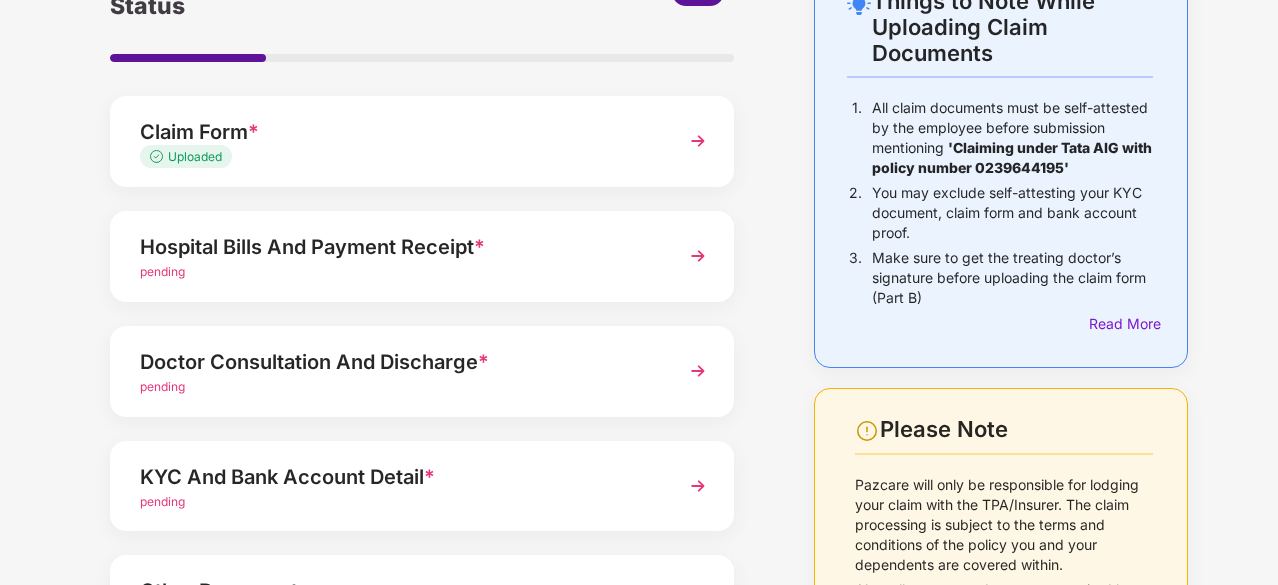 scroll, scrollTop: 132, scrollLeft: 0, axis: vertical 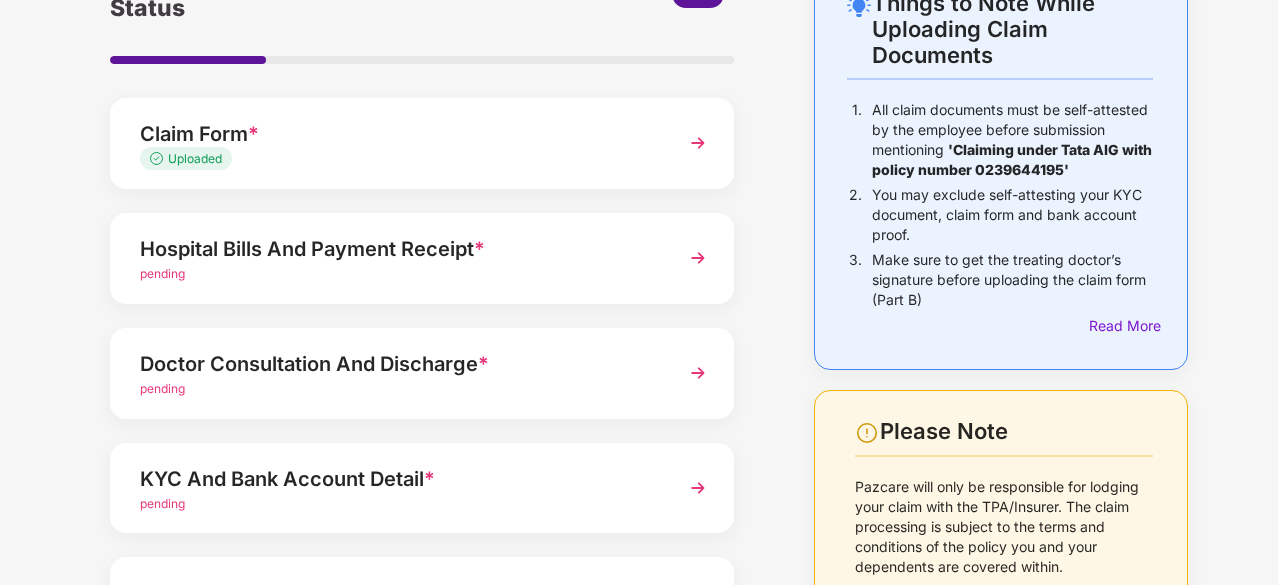 click at bounding box center (698, 258) 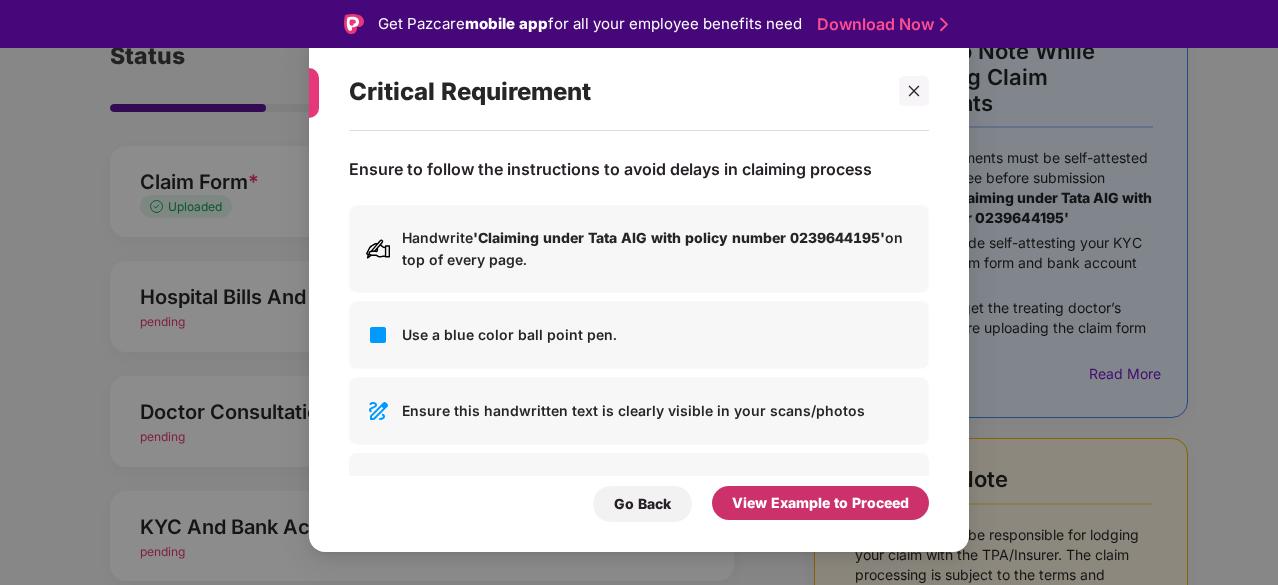 click on "View Example to Proceed" at bounding box center [820, 503] 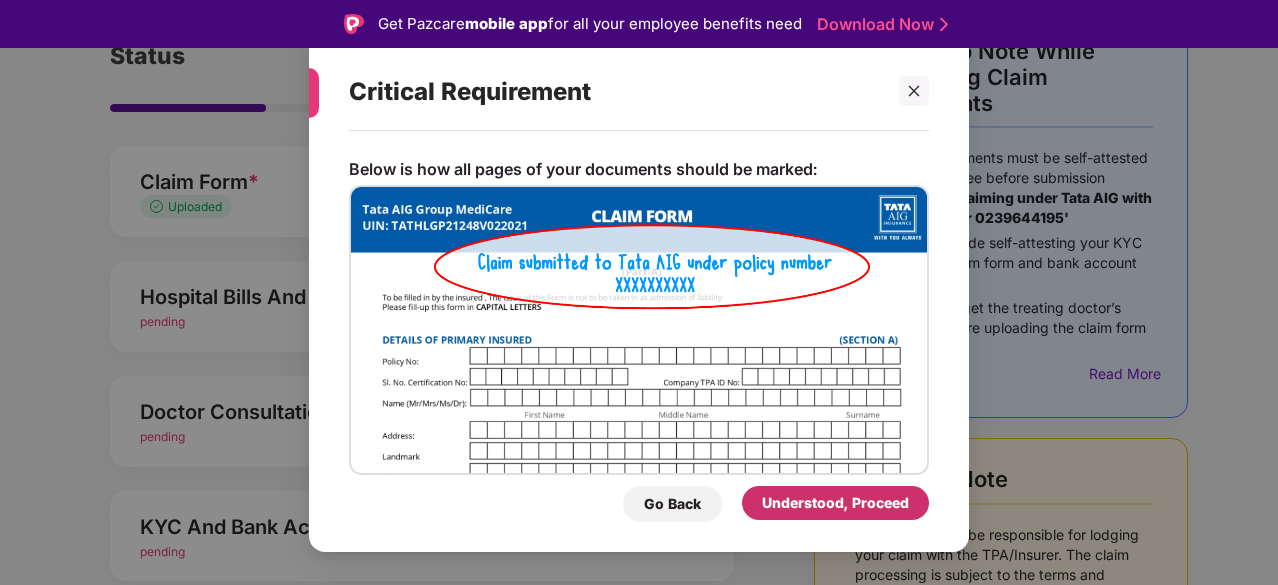 click on "Understood, Proceed" at bounding box center (835, 503) 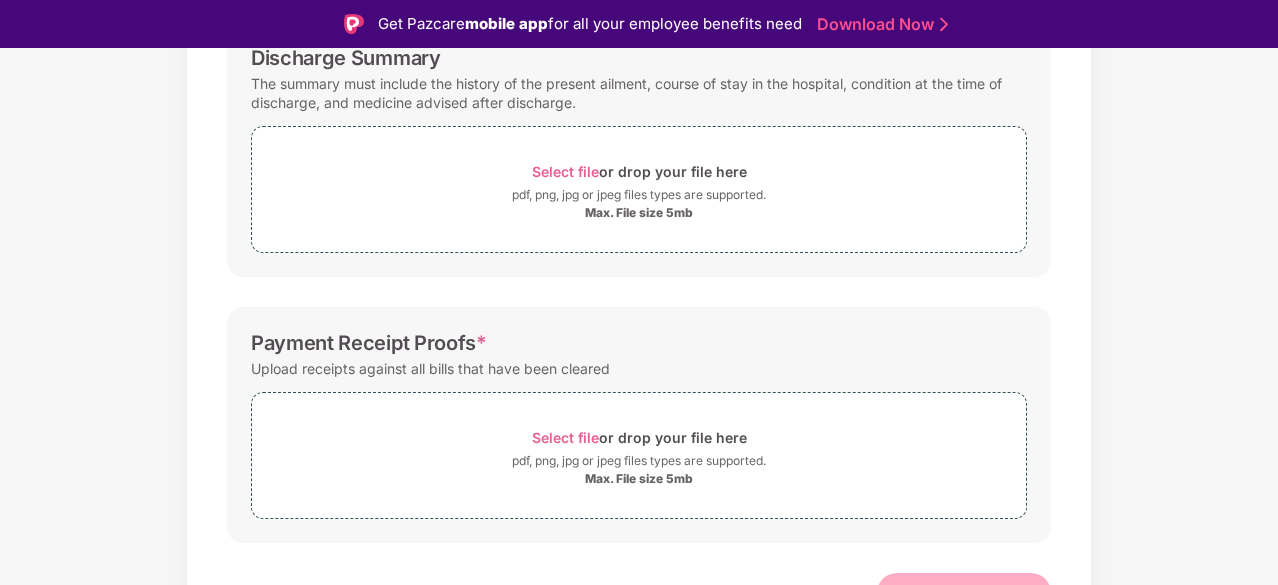 scroll, scrollTop: 627, scrollLeft: 0, axis: vertical 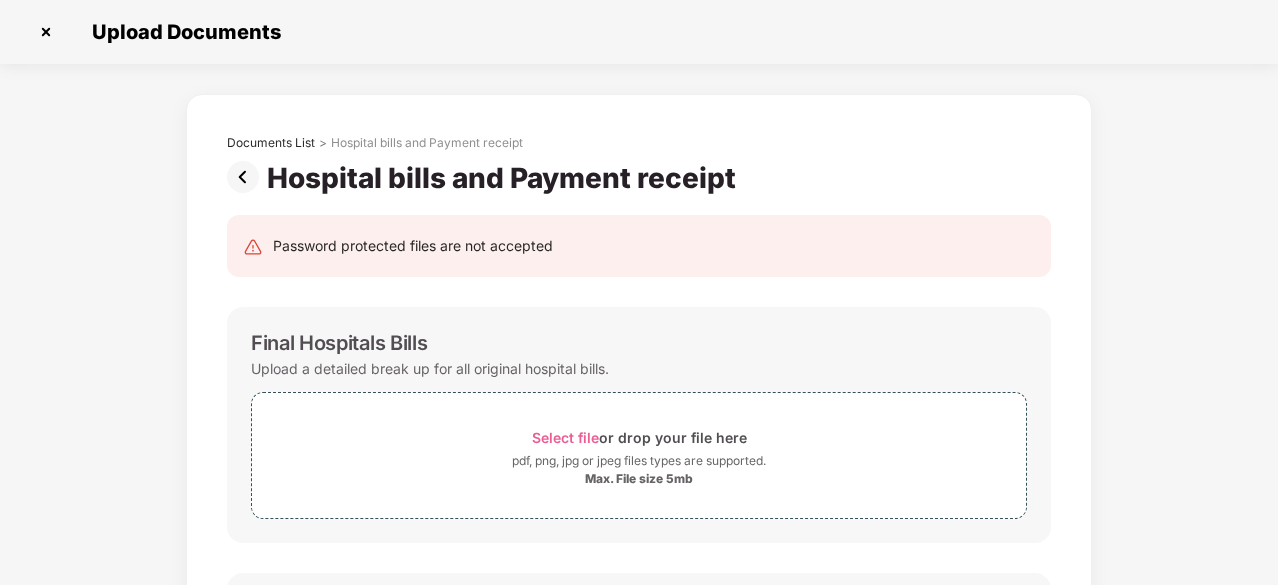 click at bounding box center (46, 32) 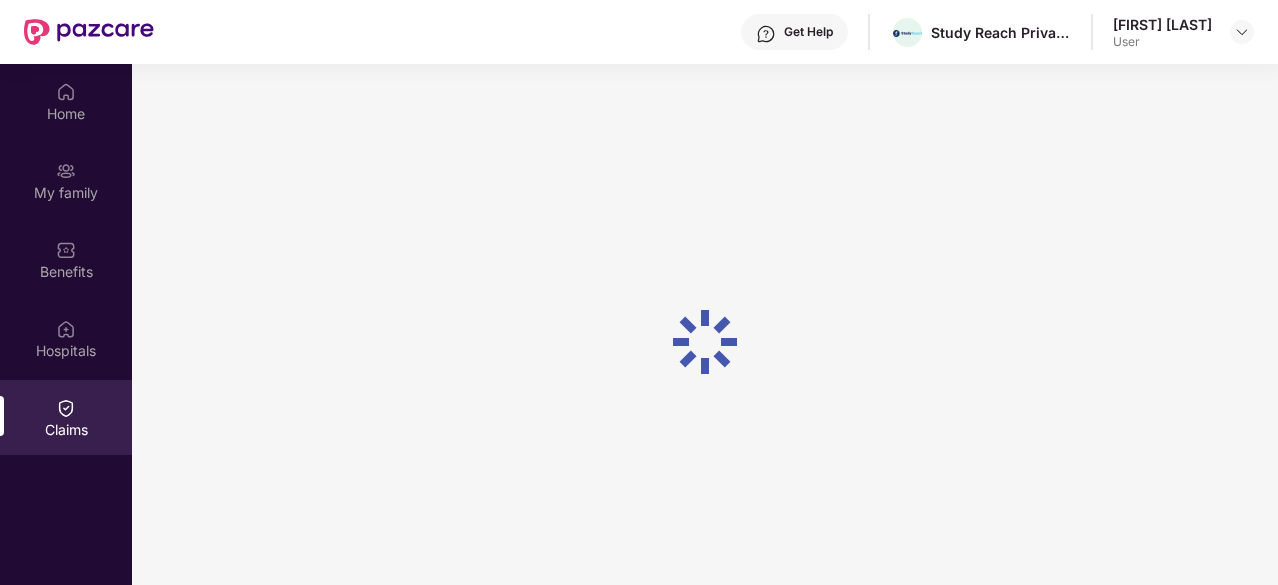 scroll, scrollTop: 112, scrollLeft: 0, axis: vertical 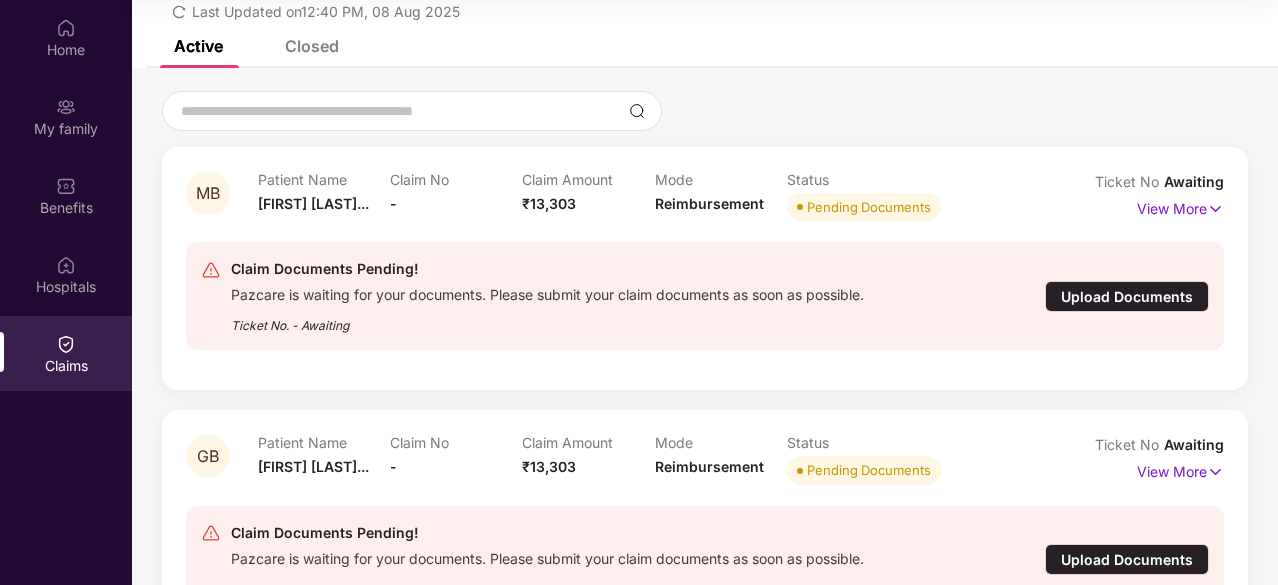 click on "Upload Documents" at bounding box center (1127, 296) 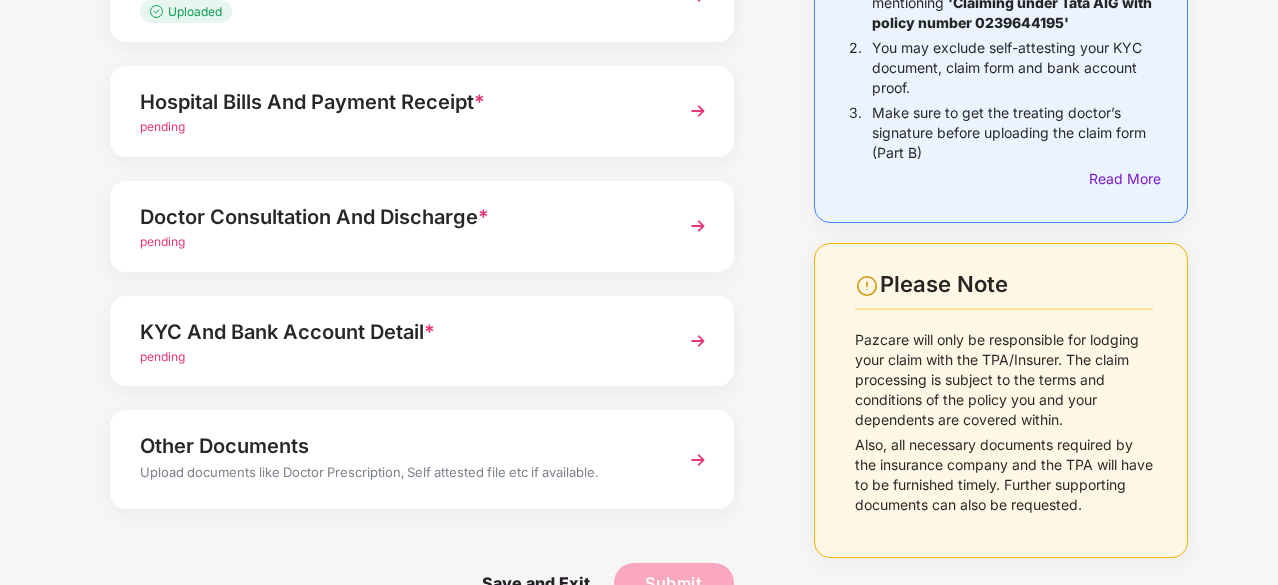 scroll, scrollTop: 299, scrollLeft: 0, axis: vertical 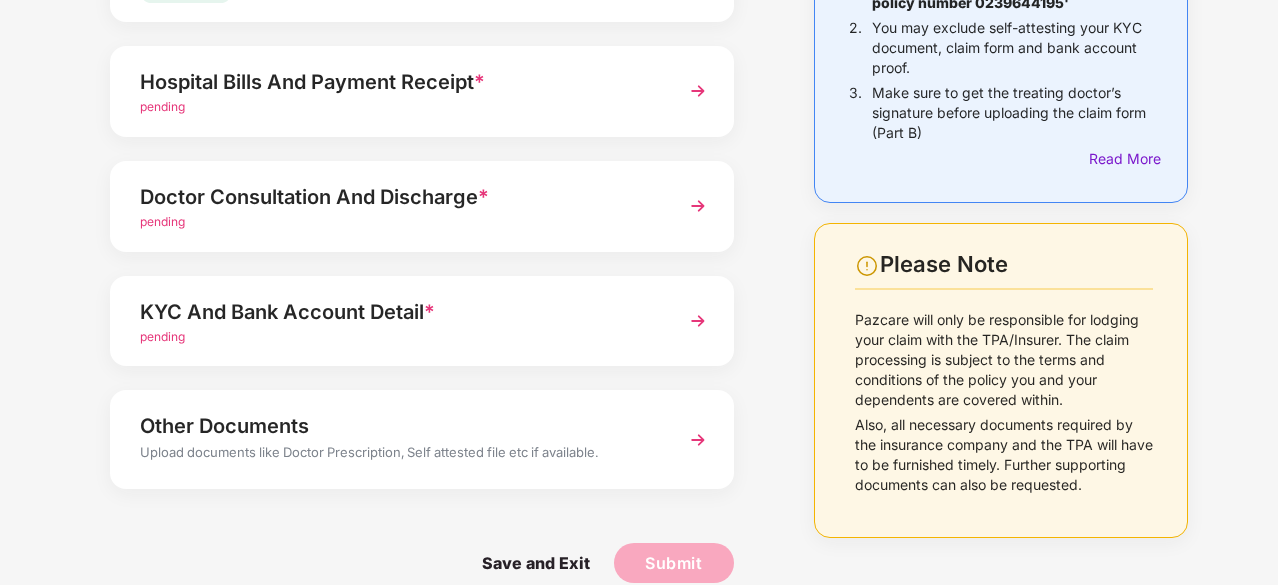 click at bounding box center [698, 321] 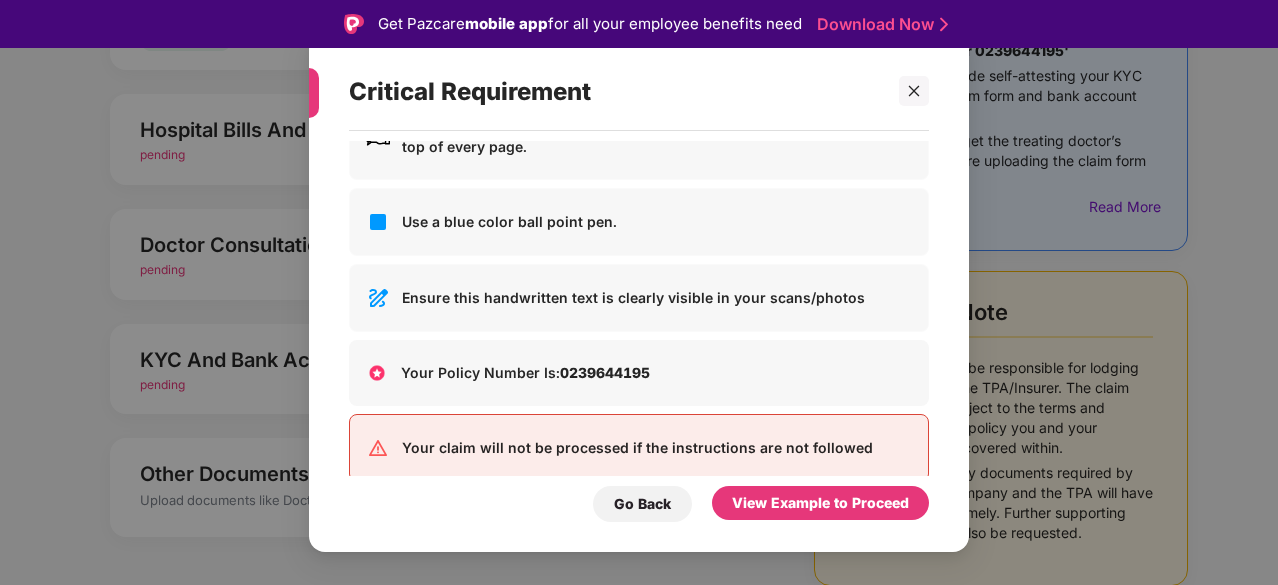 scroll, scrollTop: 146, scrollLeft: 0, axis: vertical 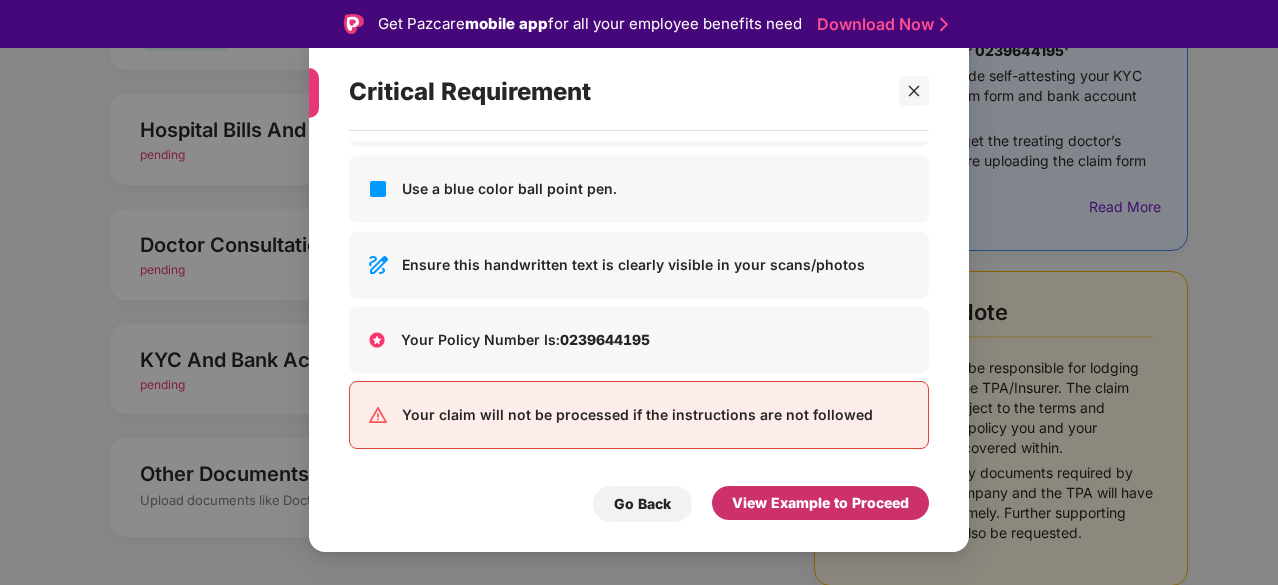 click on "View Example to Proceed" at bounding box center [820, 503] 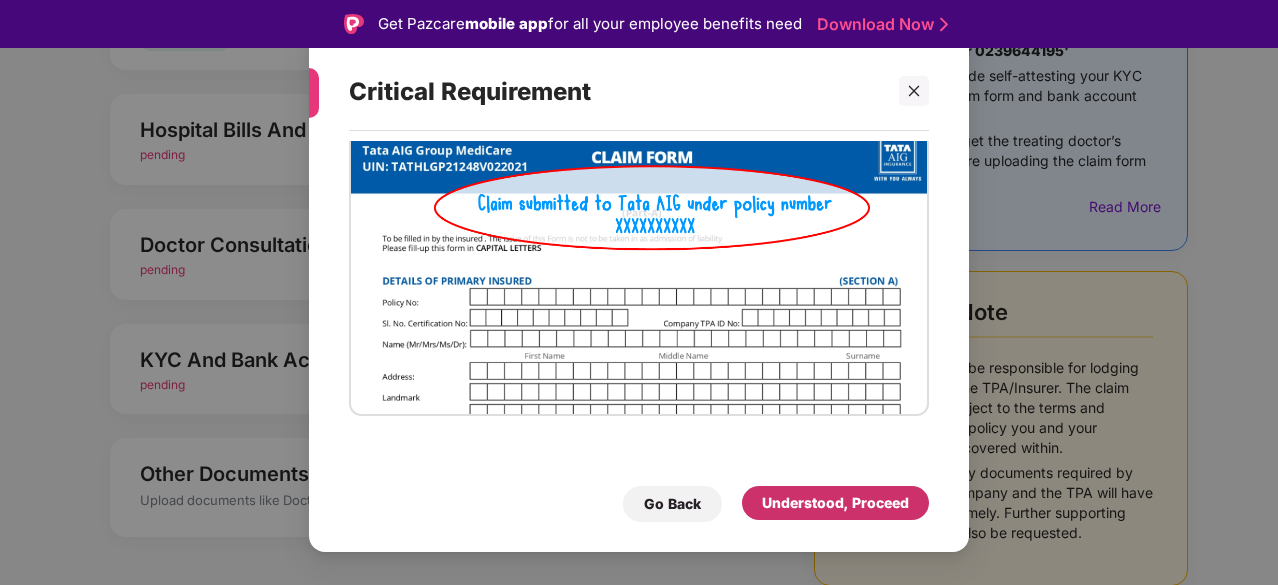 scroll, scrollTop: 58, scrollLeft: 0, axis: vertical 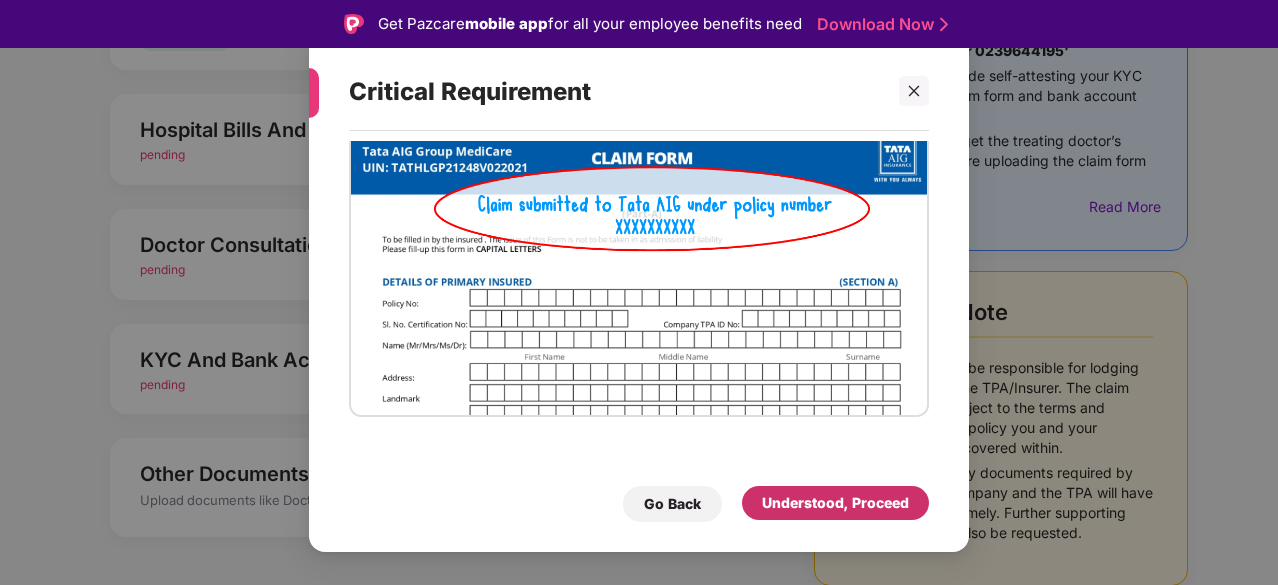 click on "Understood, Proceed" at bounding box center (835, 503) 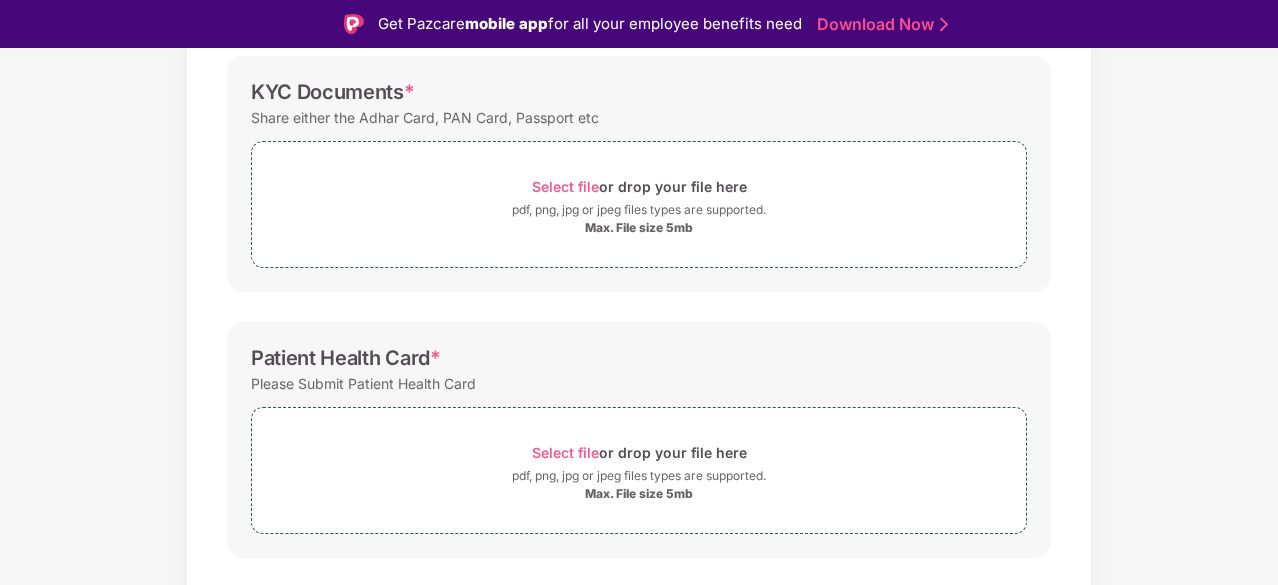 scroll, scrollTop: 205, scrollLeft: 0, axis: vertical 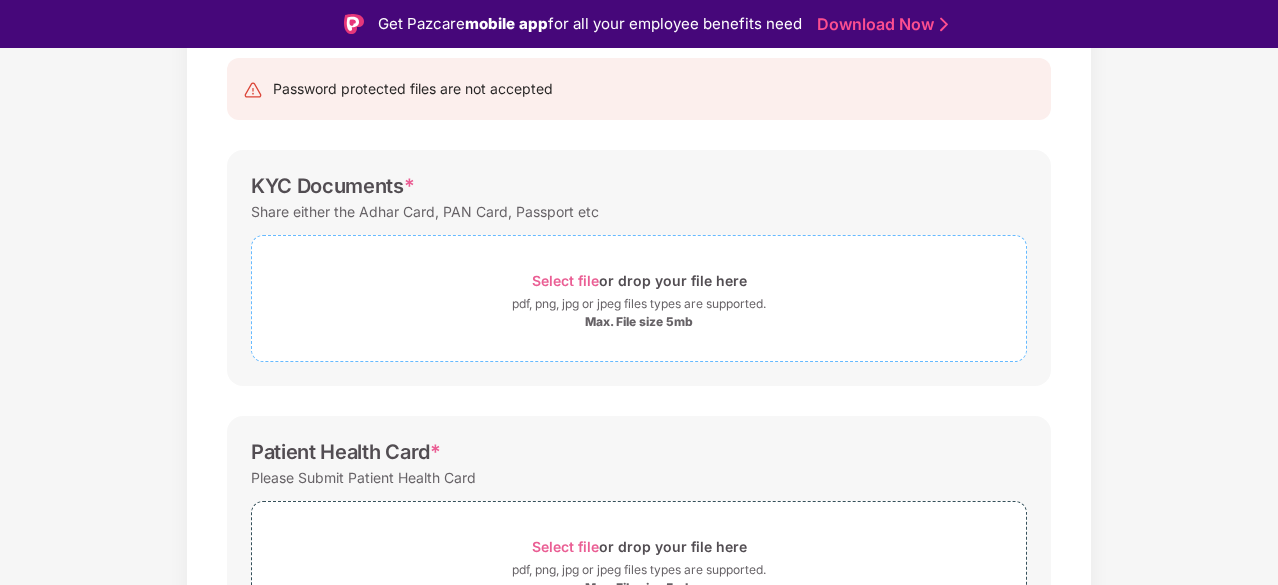 click on "Select file" at bounding box center (565, 280) 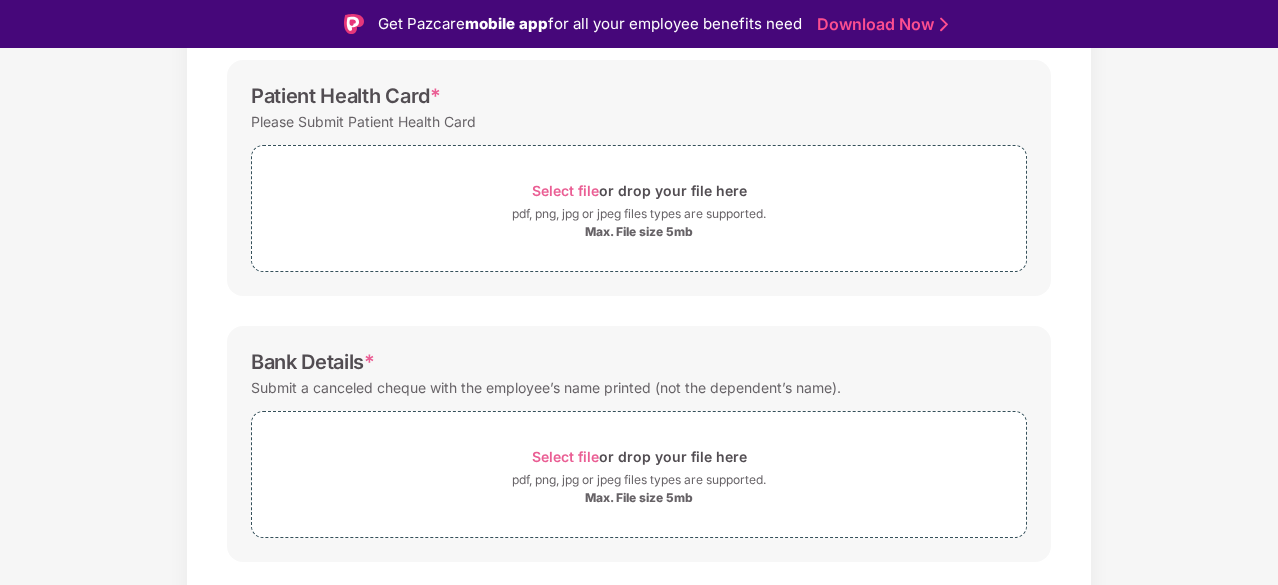 scroll, scrollTop: 725, scrollLeft: 0, axis: vertical 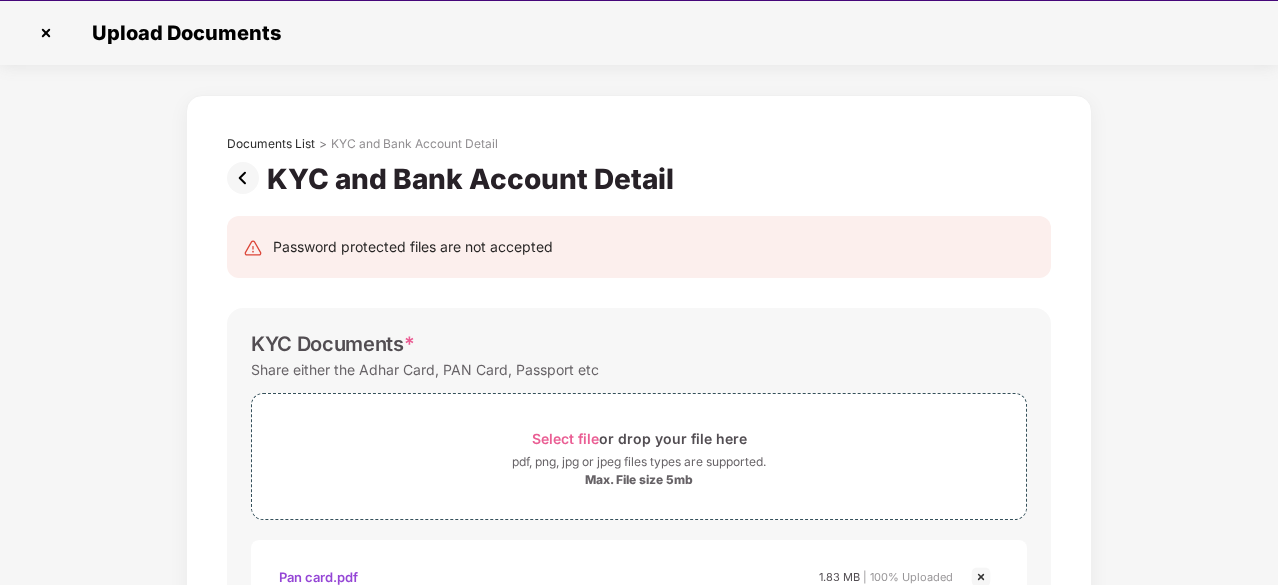 click at bounding box center [46, 33] 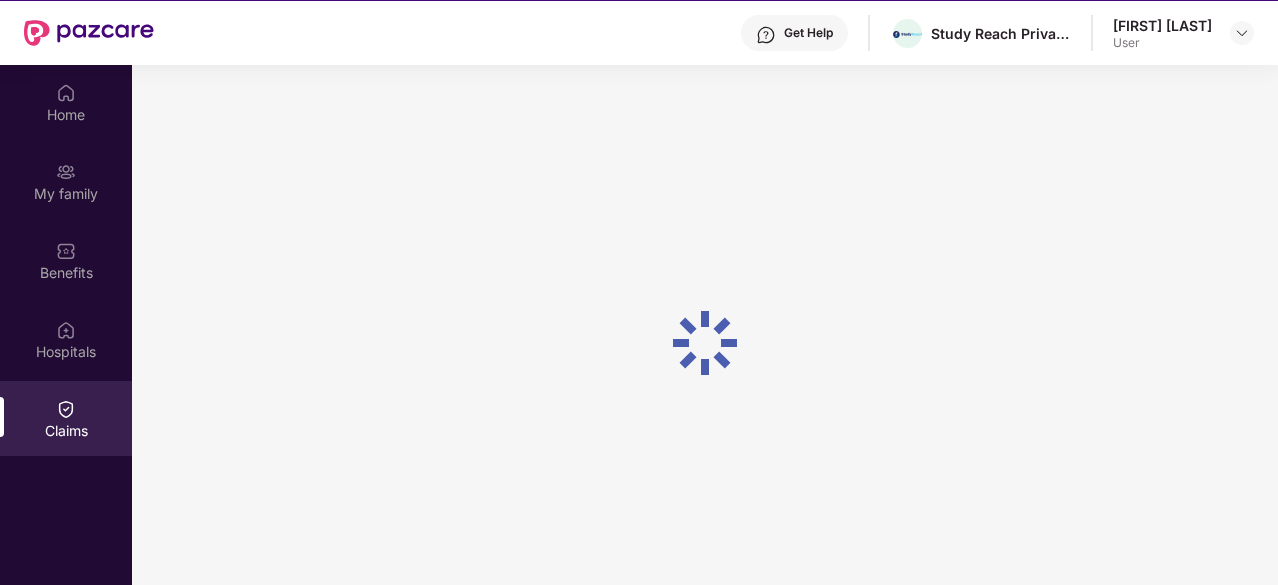 scroll, scrollTop: 112, scrollLeft: 0, axis: vertical 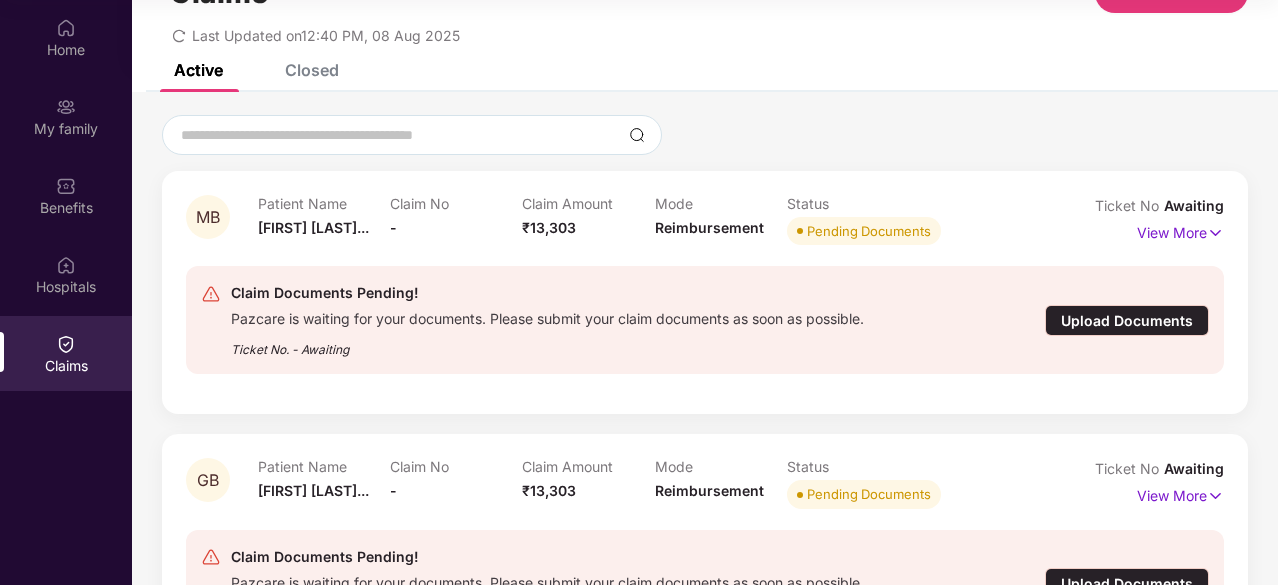 click on "Upload Documents" at bounding box center [1127, 320] 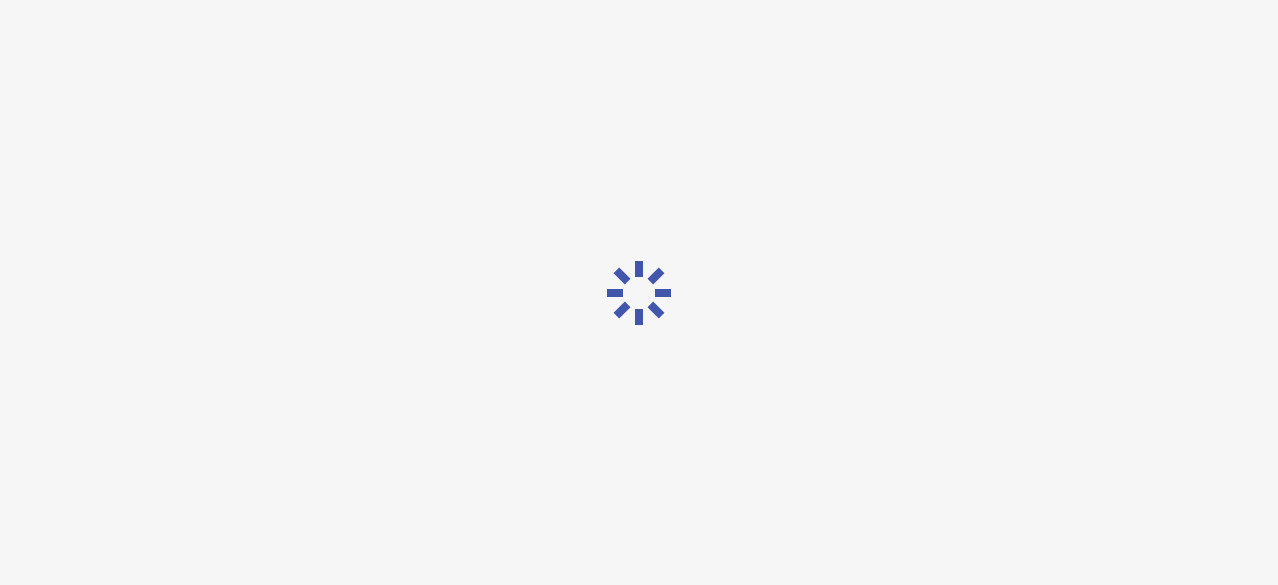 scroll, scrollTop: 48, scrollLeft: 0, axis: vertical 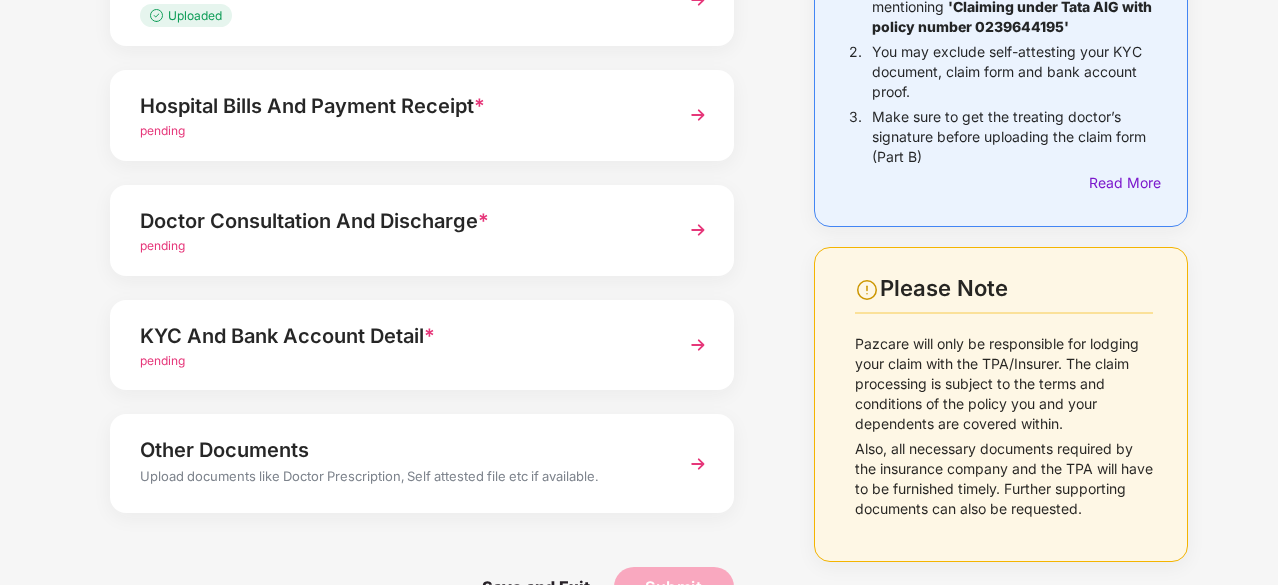 click on "Other Documents" at bounding box center [398, 450] 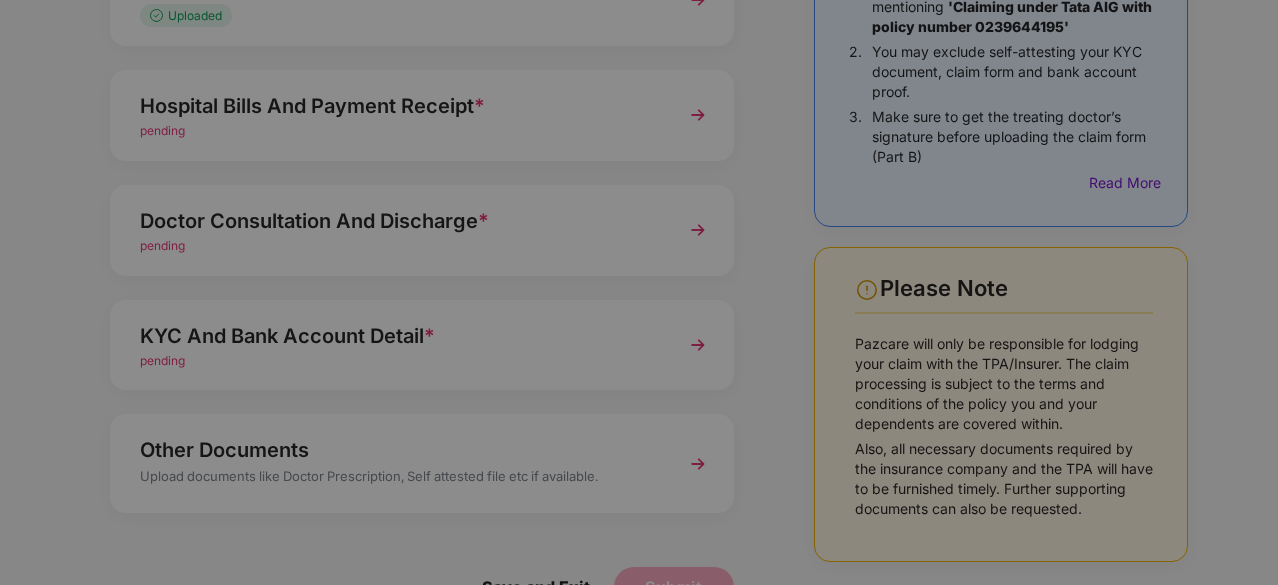 scroll, scrollTop: 0, scrollLeft: 0, axis: both 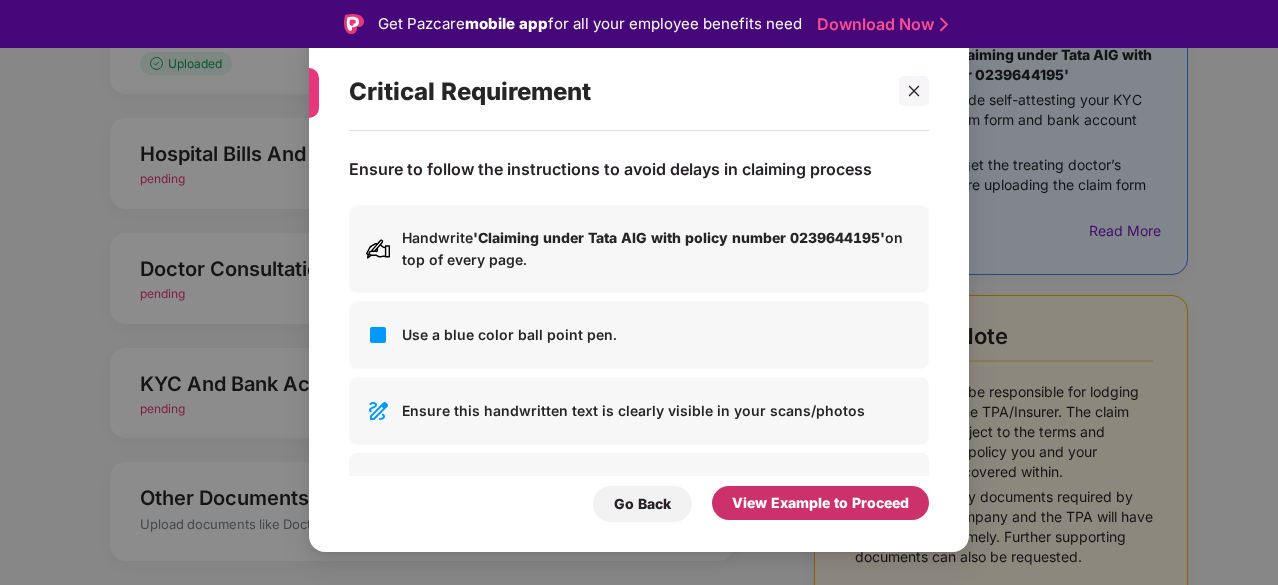 click on "View Example to Proceed" at bounding box center [820, 503] 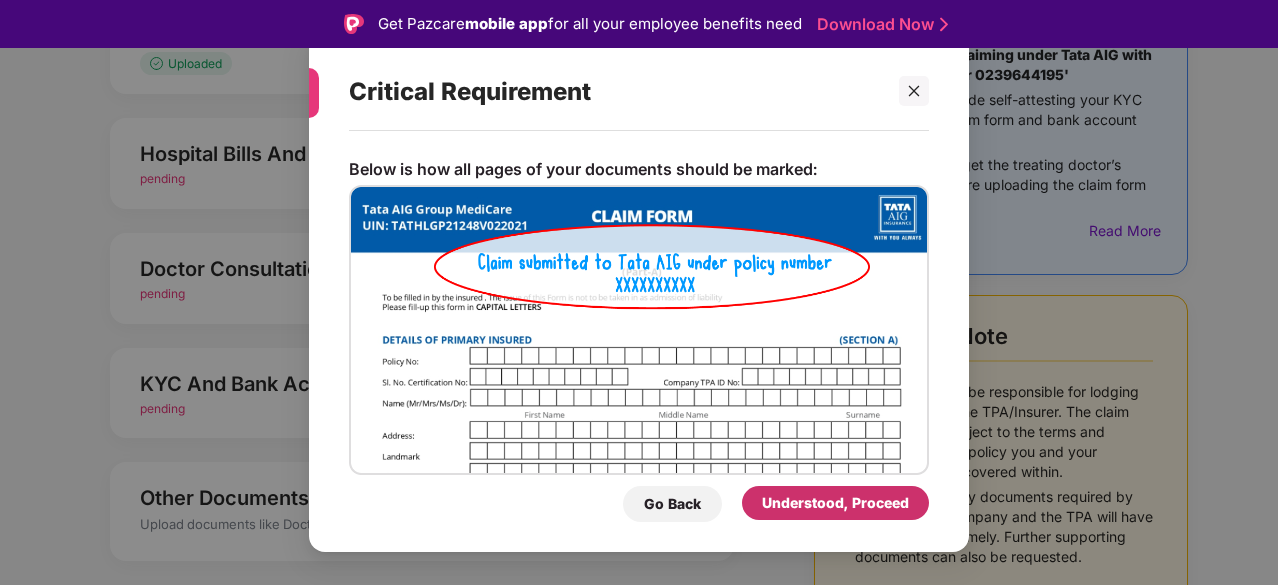 click on "Understood, Proceed" at bounding box center (835, 503) 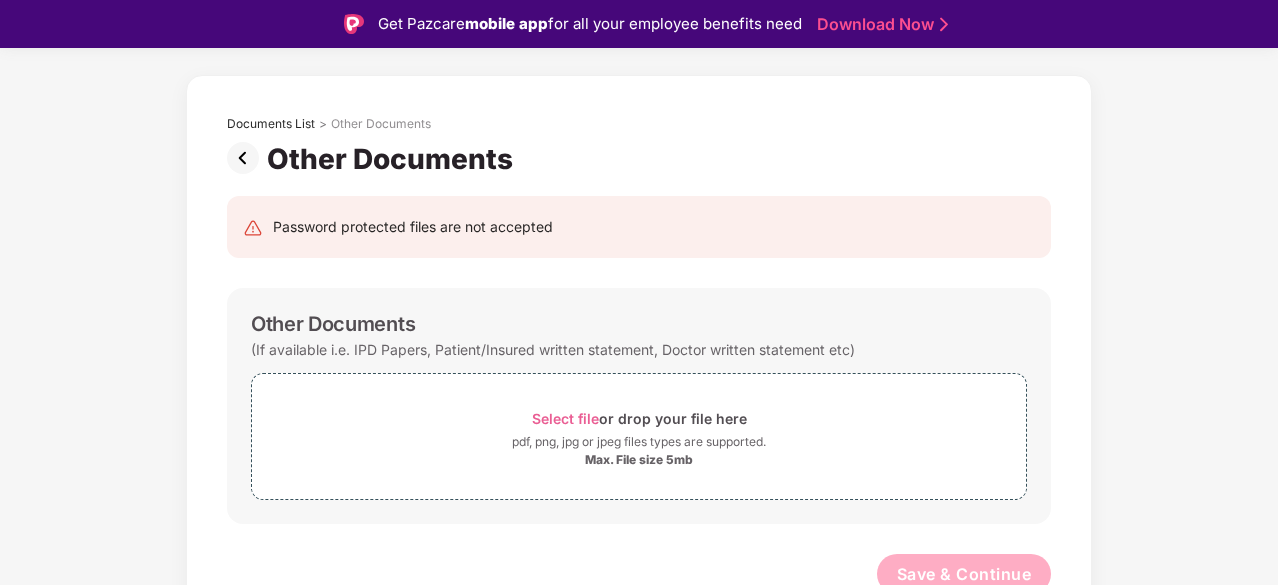 scroll, scrollTop: 0, scrollLeft: 0, axis: both 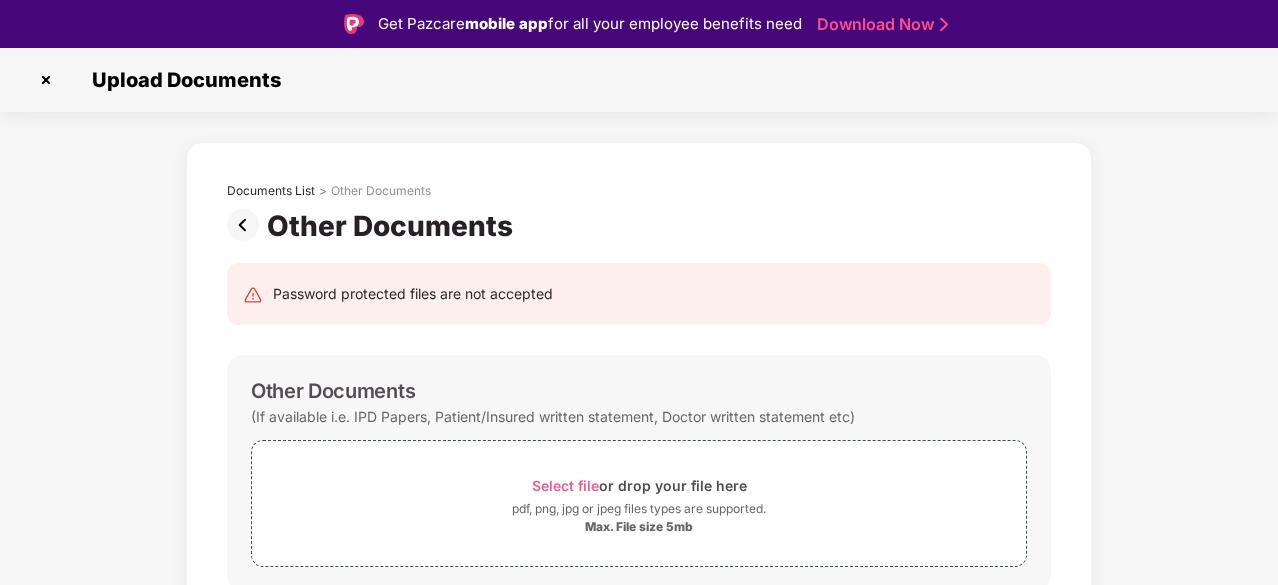 click at bounding box center [247, 225] 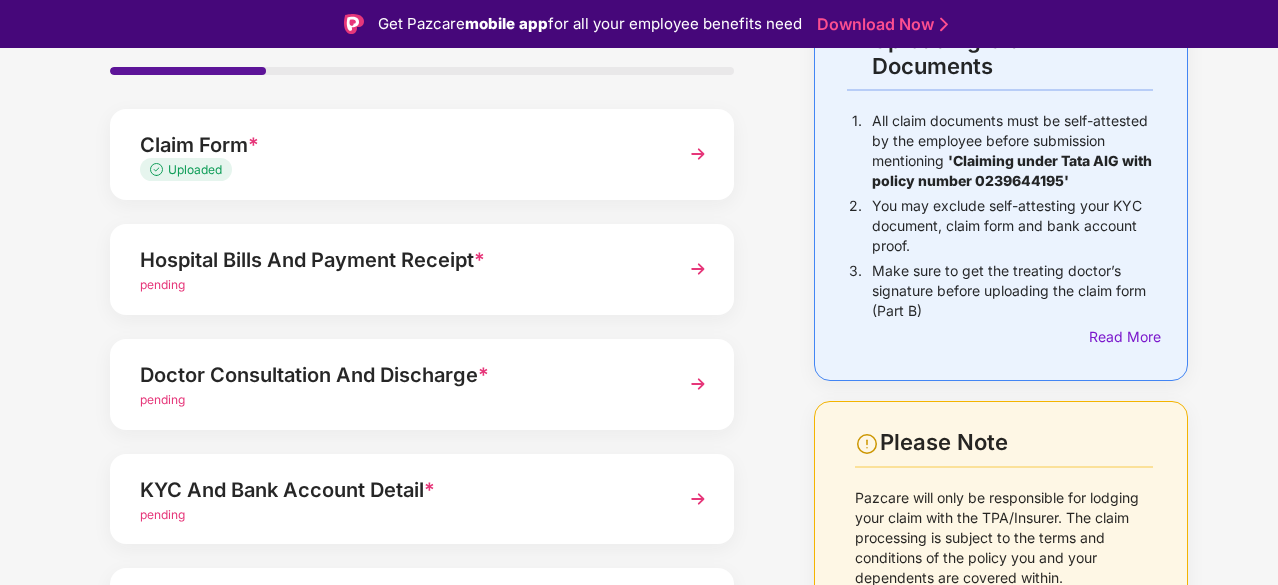 scroll, scrollTop: 178, scrollLeft: 0, axis: vertical 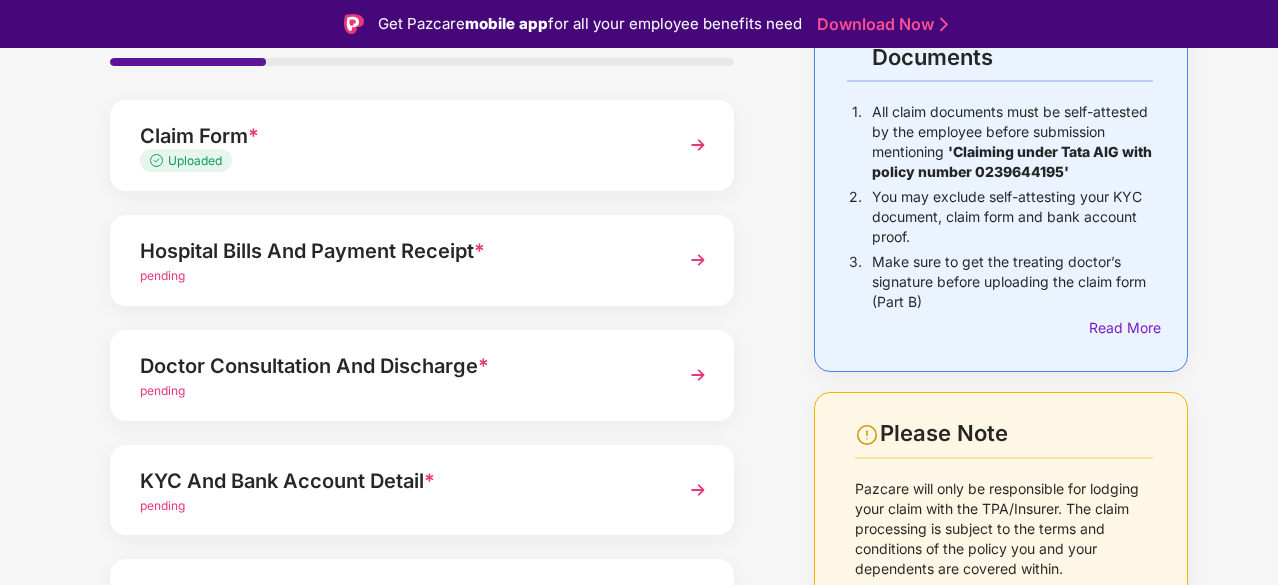 click on "pending" at bounding box center [398, 276] 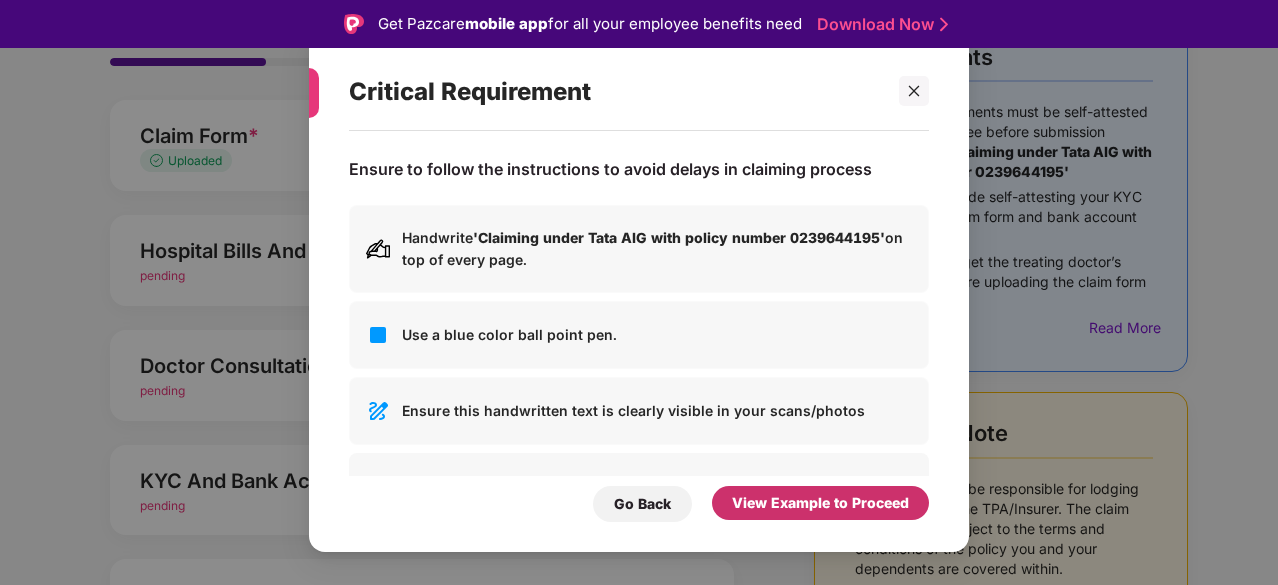 click on "View Example to Proceed" at bounding box center [820, 503] 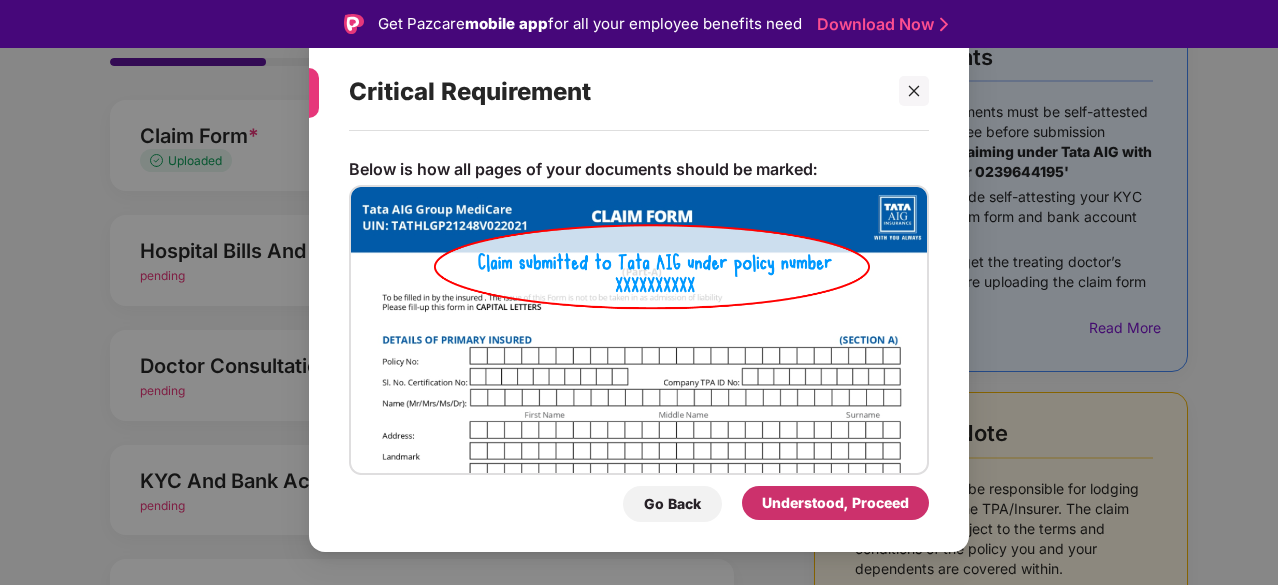 click on "Understood, Proceed" at bounding box center [835, 503] 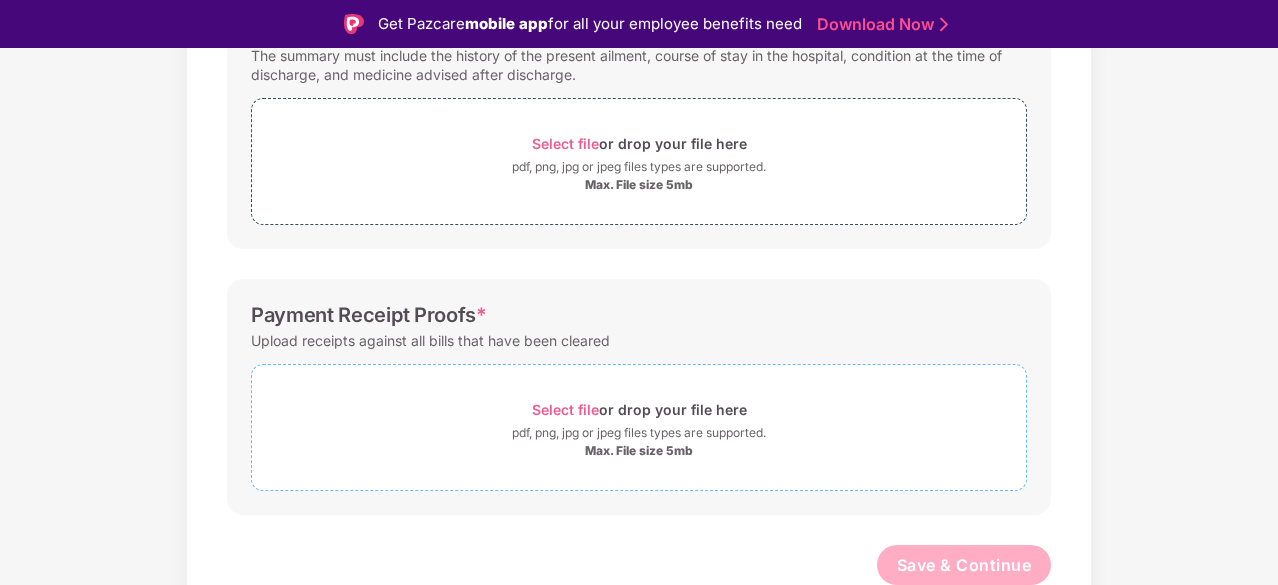scroll, scrollTop: 0, scrollLeft: 0, axis: both 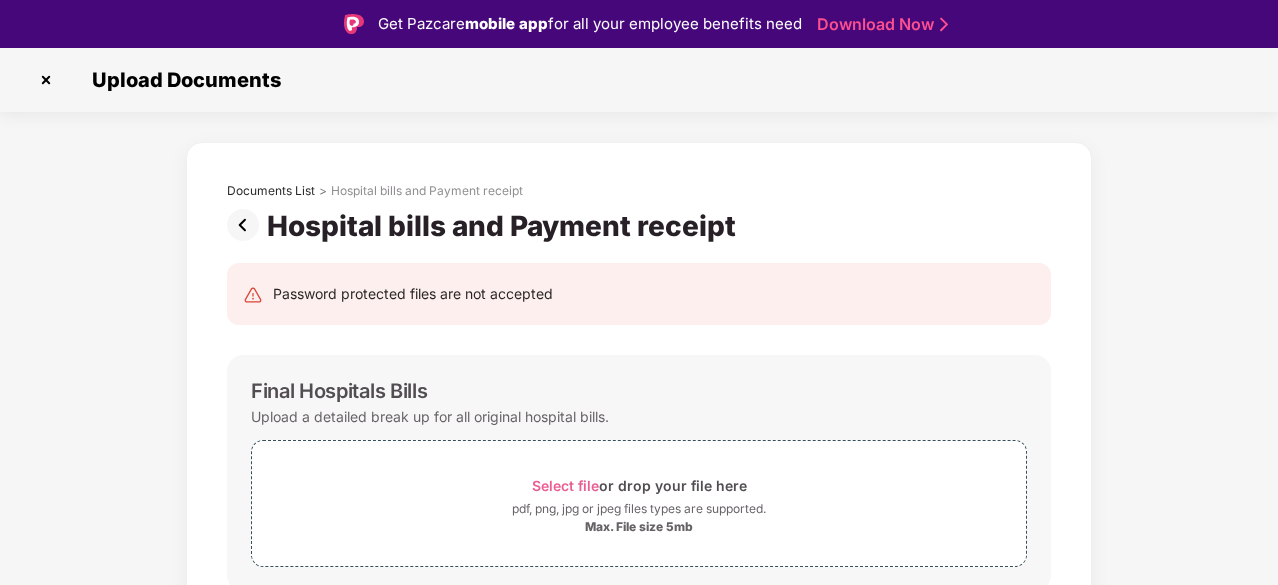 click at bounding box center (46, 80) 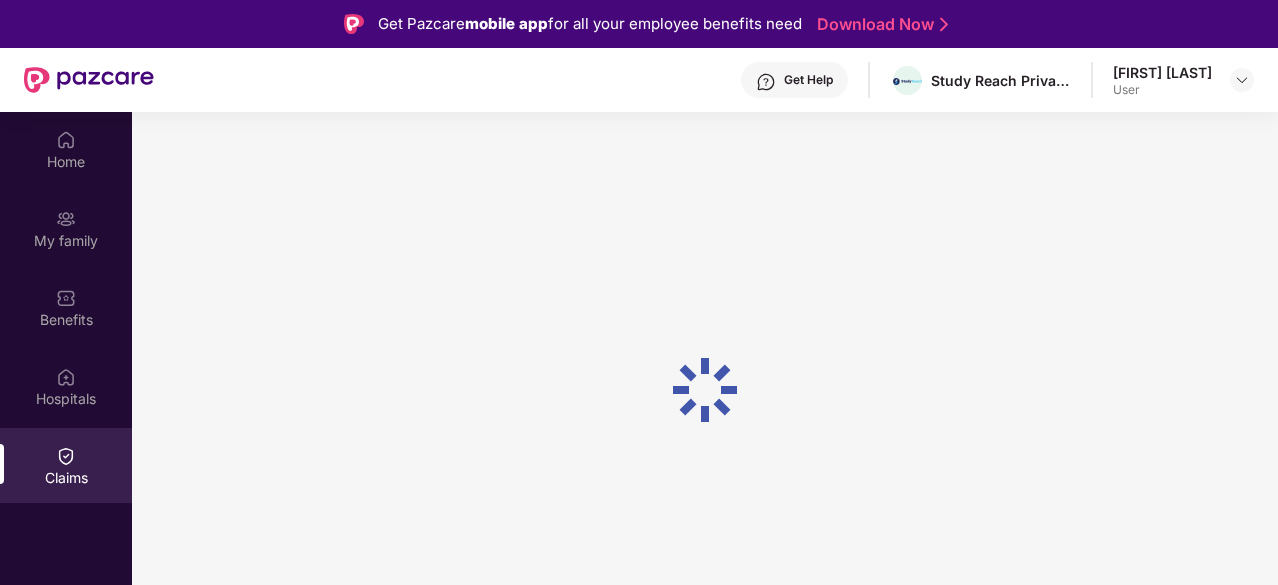 scroll, scrollTop: 112, scrollLeft: 0, axis: vertical 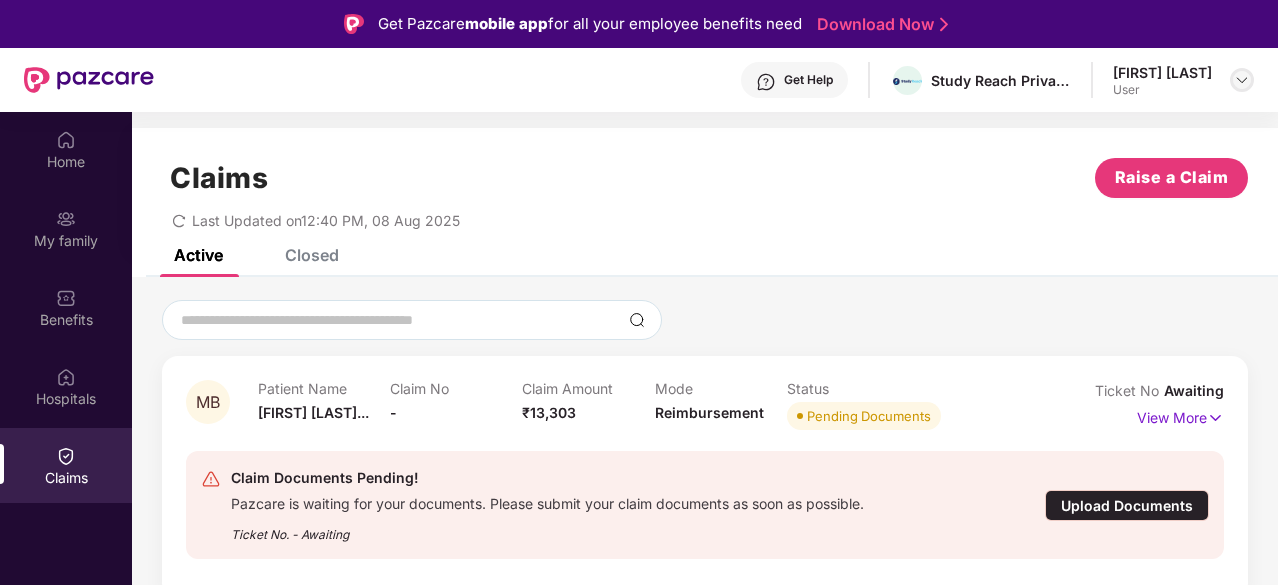 click at bounding box center (1242, 80) 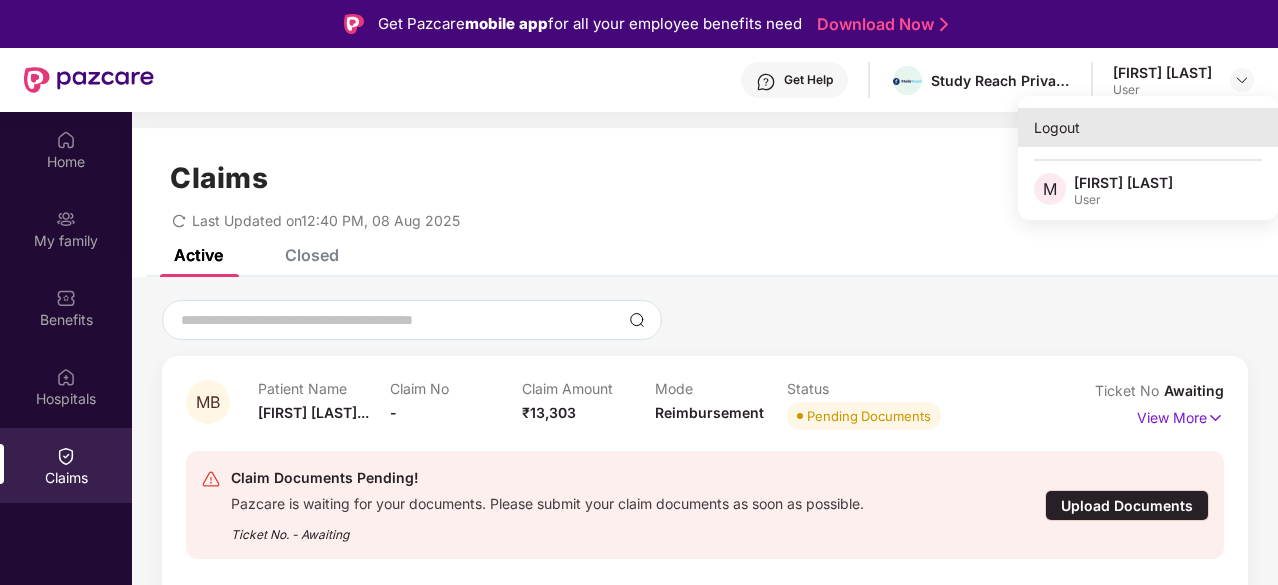 click on "Logout" at bounding box center (1148, 127) 